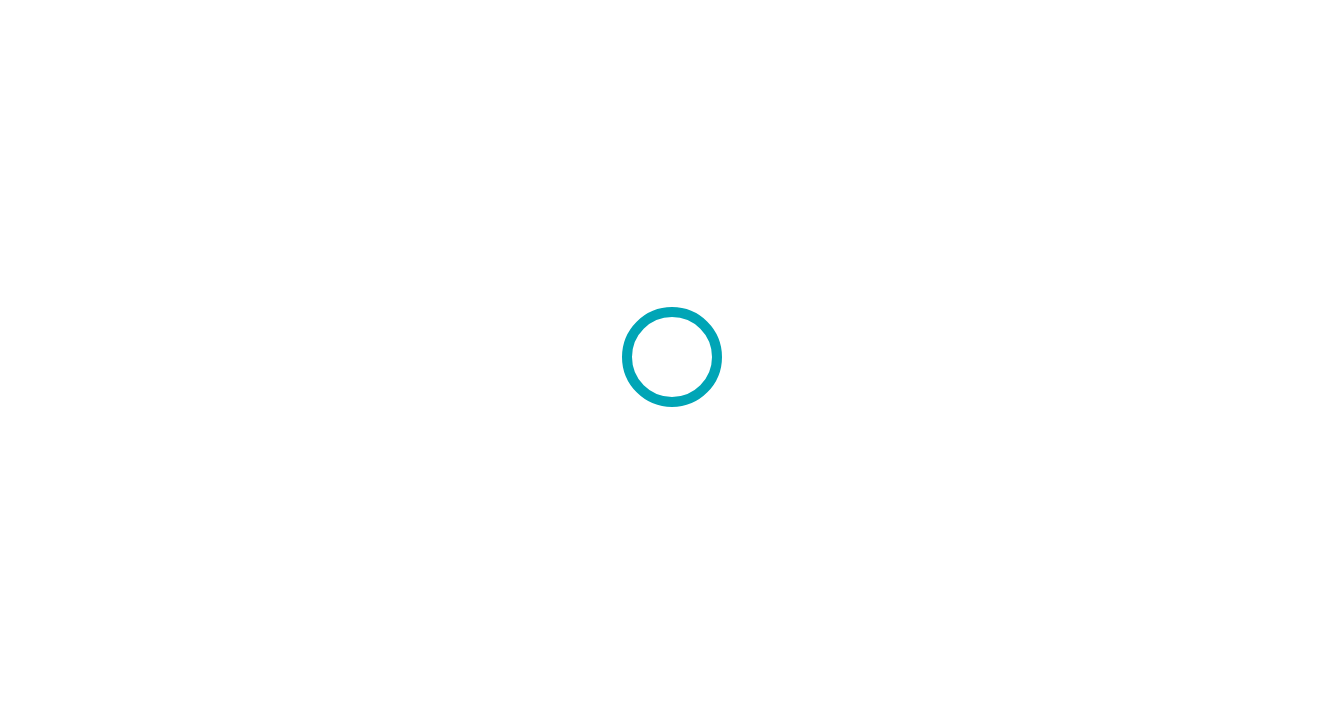 scroll, scrollTop: 0, scrollLeft: 0, axis: both 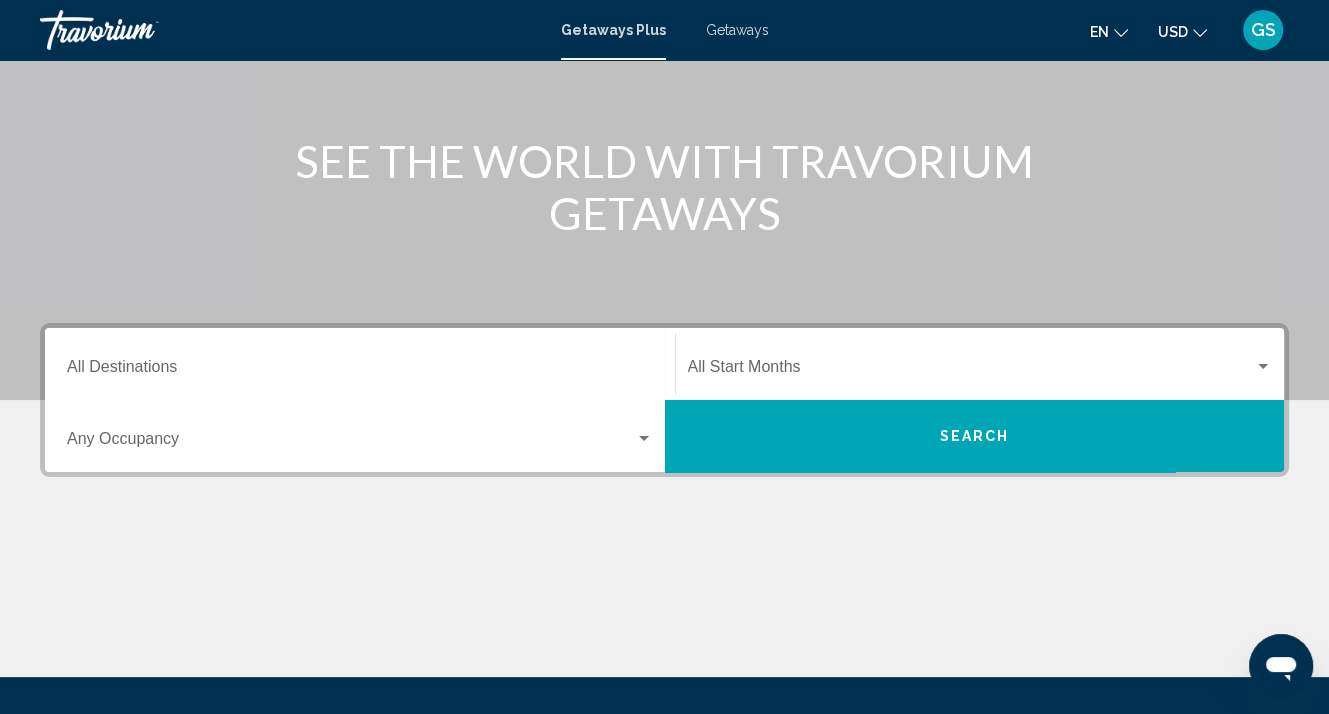 click on "Getaways" at bounding box center [737, 30] 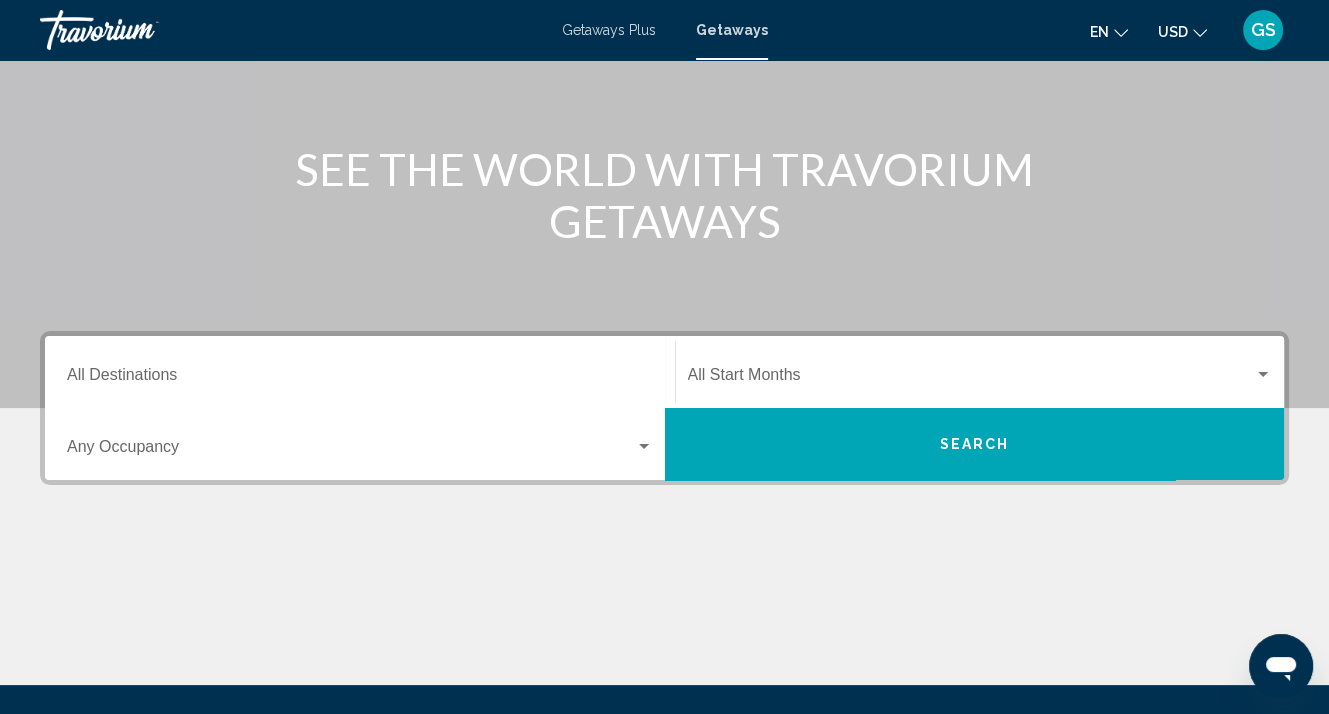 scroll, scrollTop: 200, scrollLeft: 0, axis: vertical 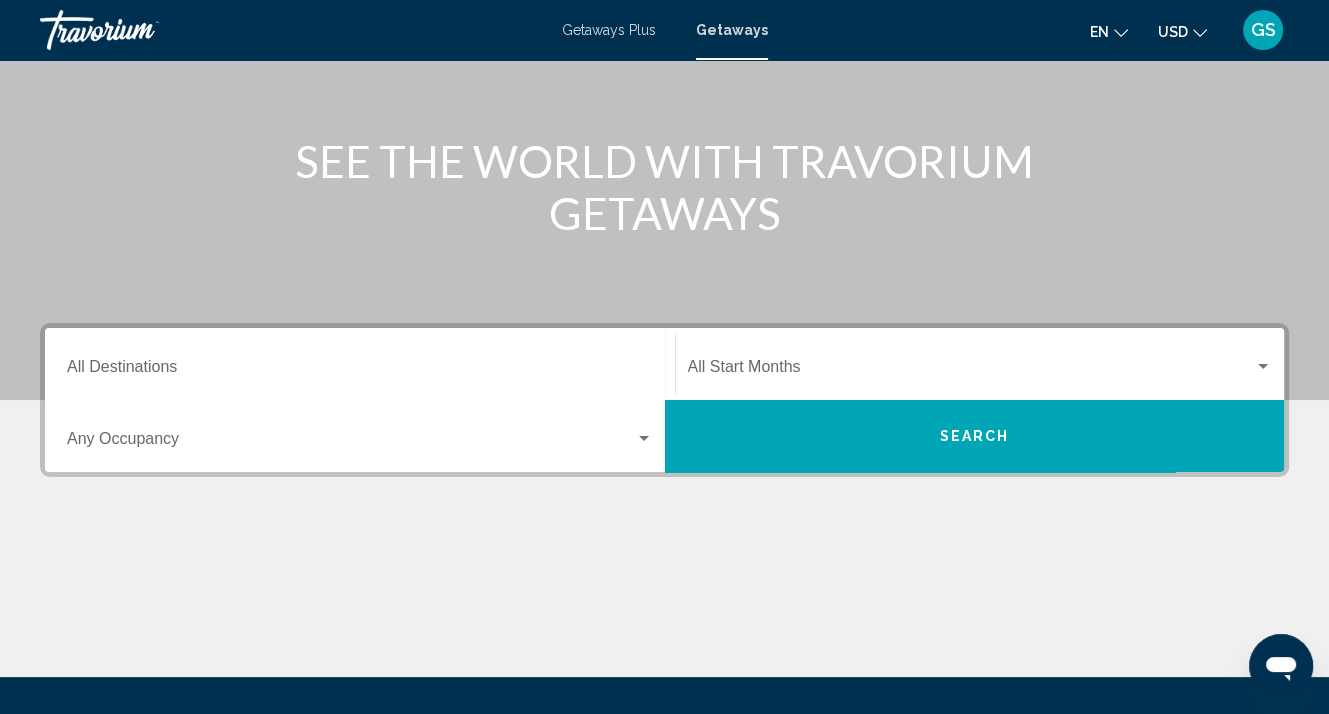 click on "Destination All Destinations" at bounding box center (360, 364) 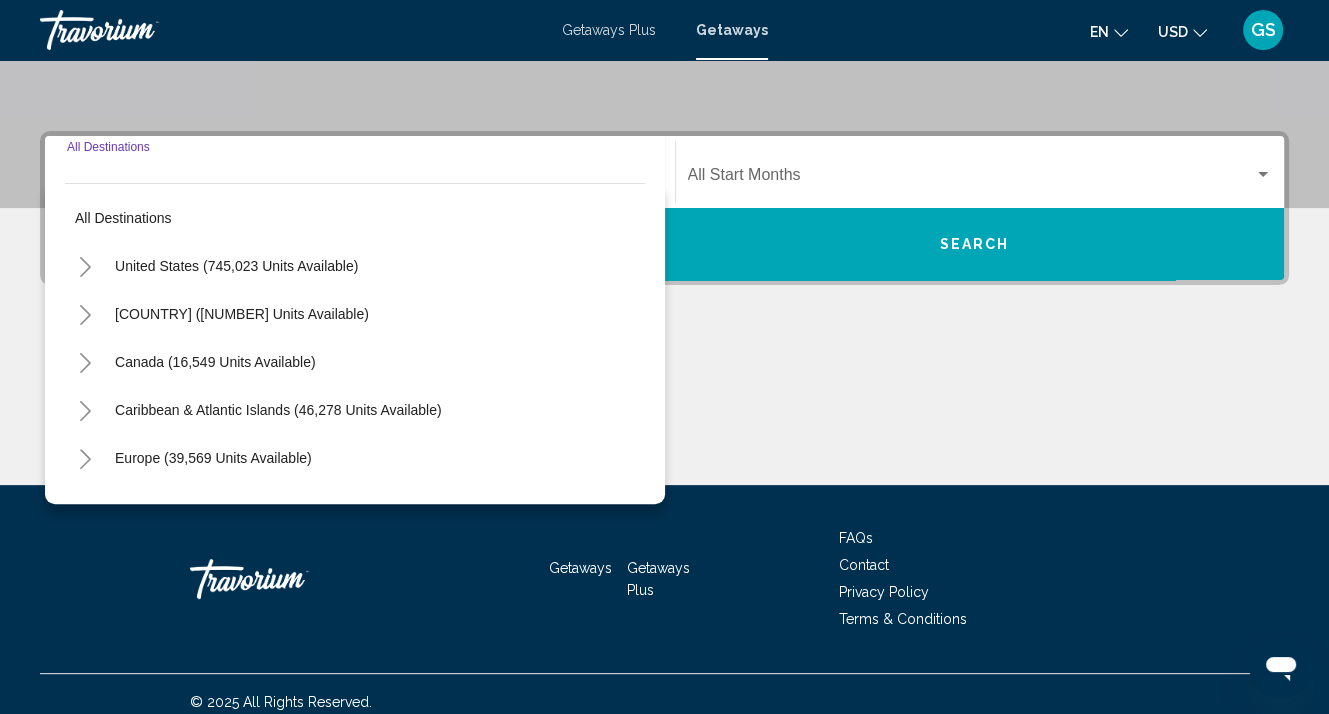 scroll, scrollTop: 408, scrollLeft: 0, axis: vertical 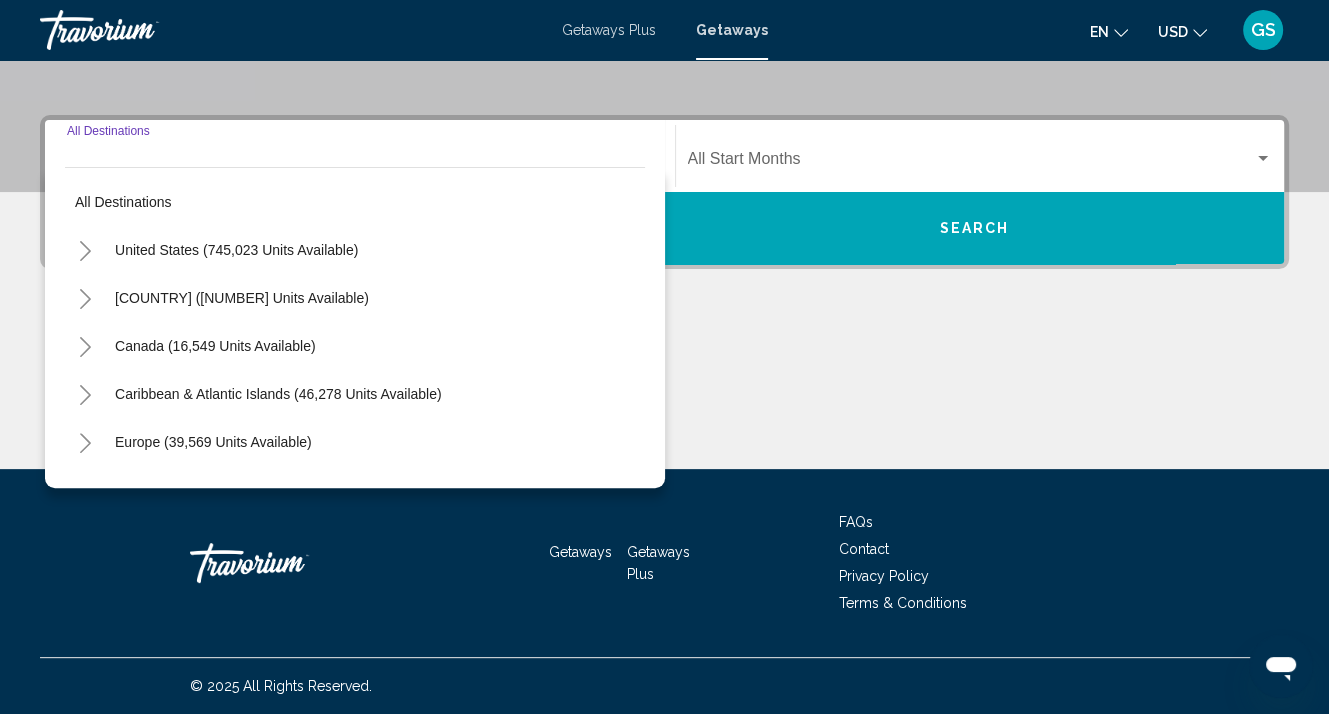 click 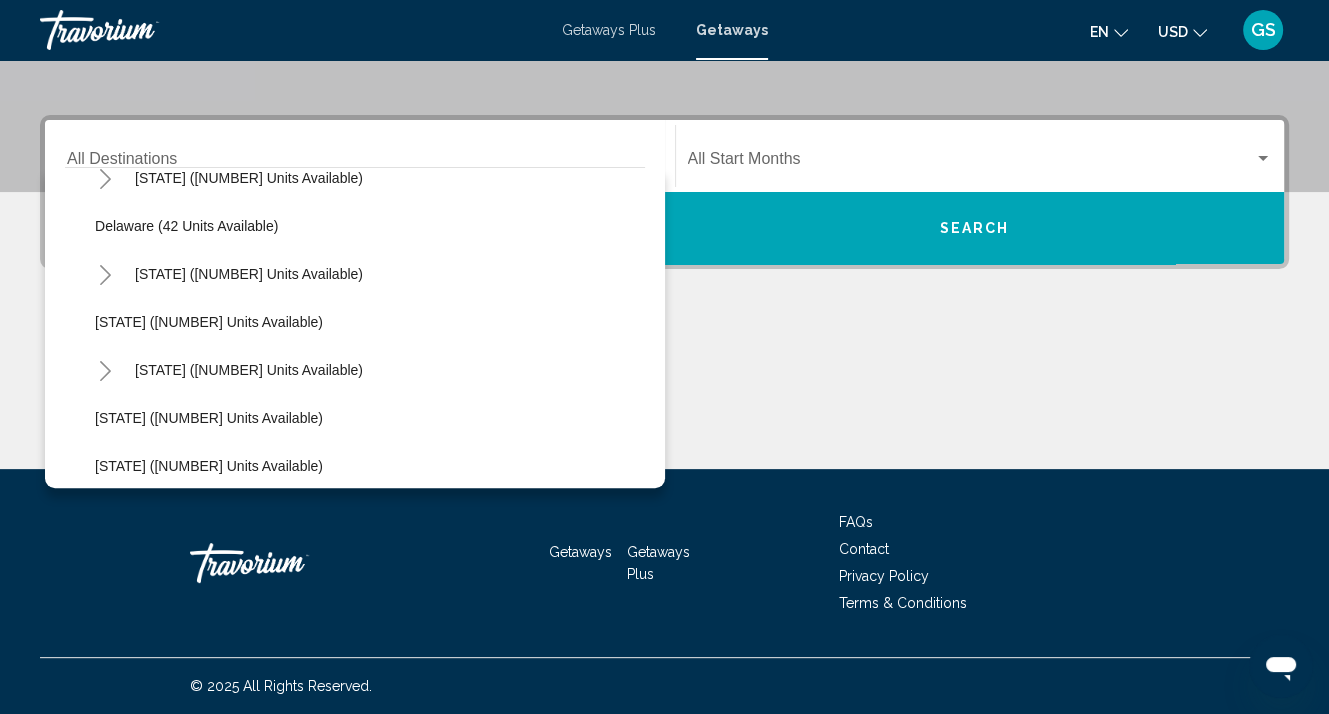 scroll, scrollTop: 300, scrollLeft: 0, axis: vertical 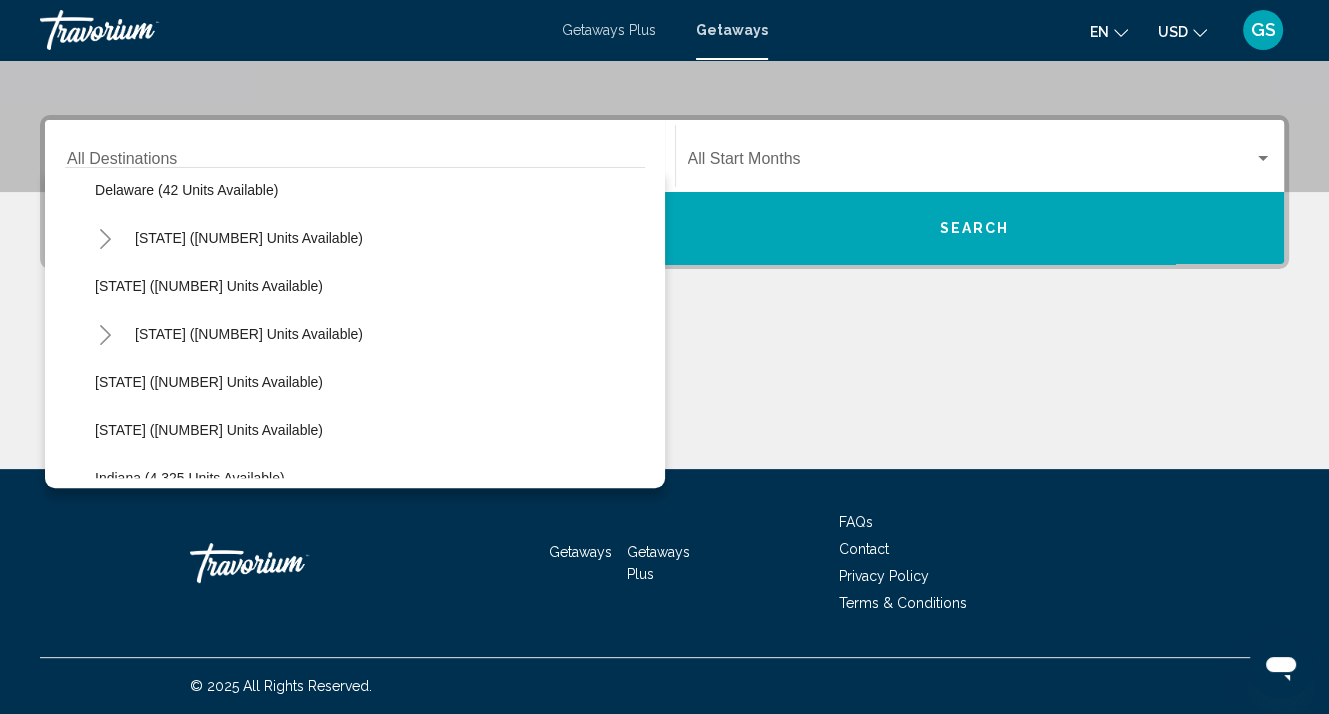 click 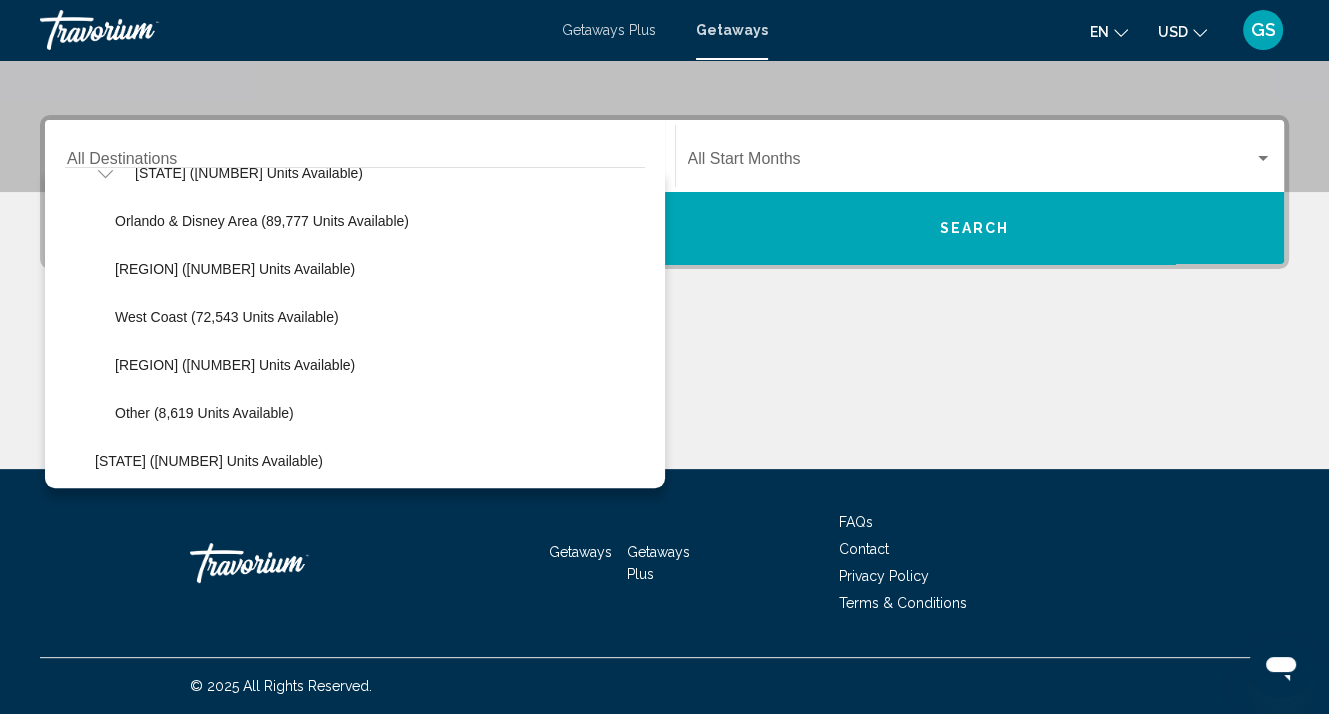 scroll, scrollTop: 400, scrollLeft: 0, axis: vertical 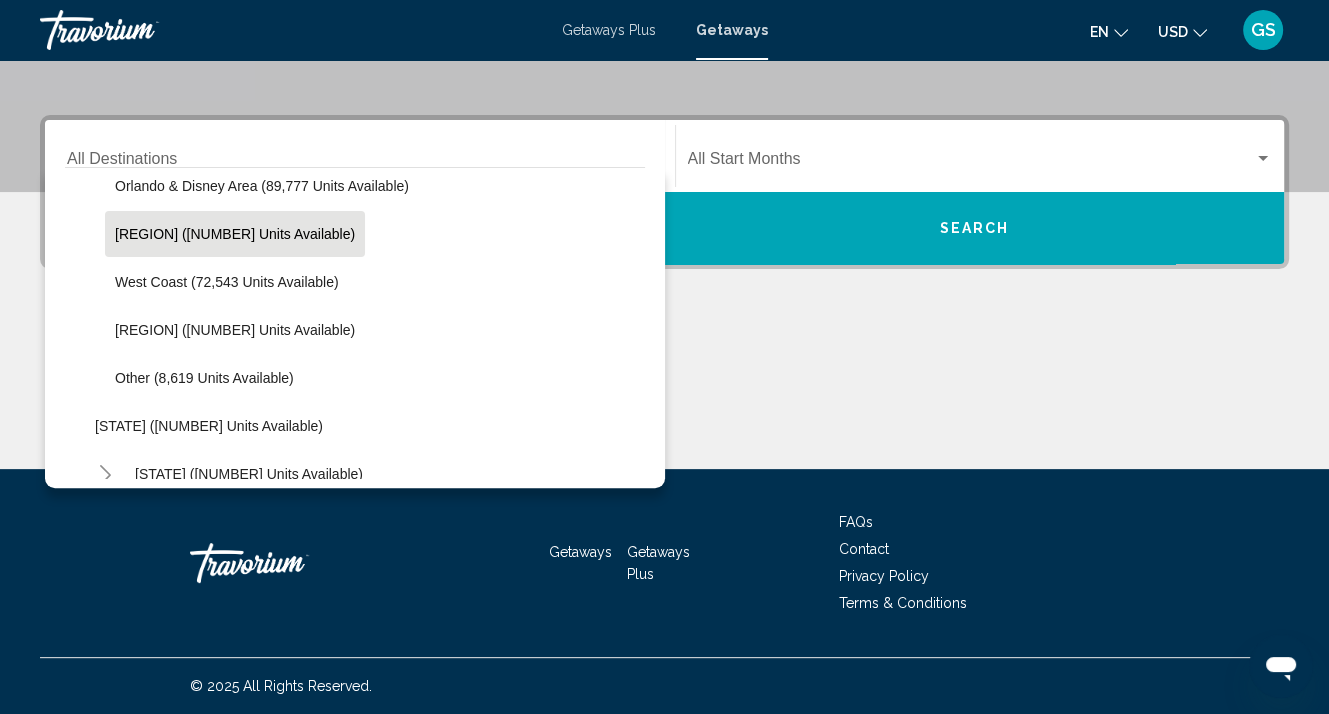 click on "[REGION] ([NUMBER] units available)" 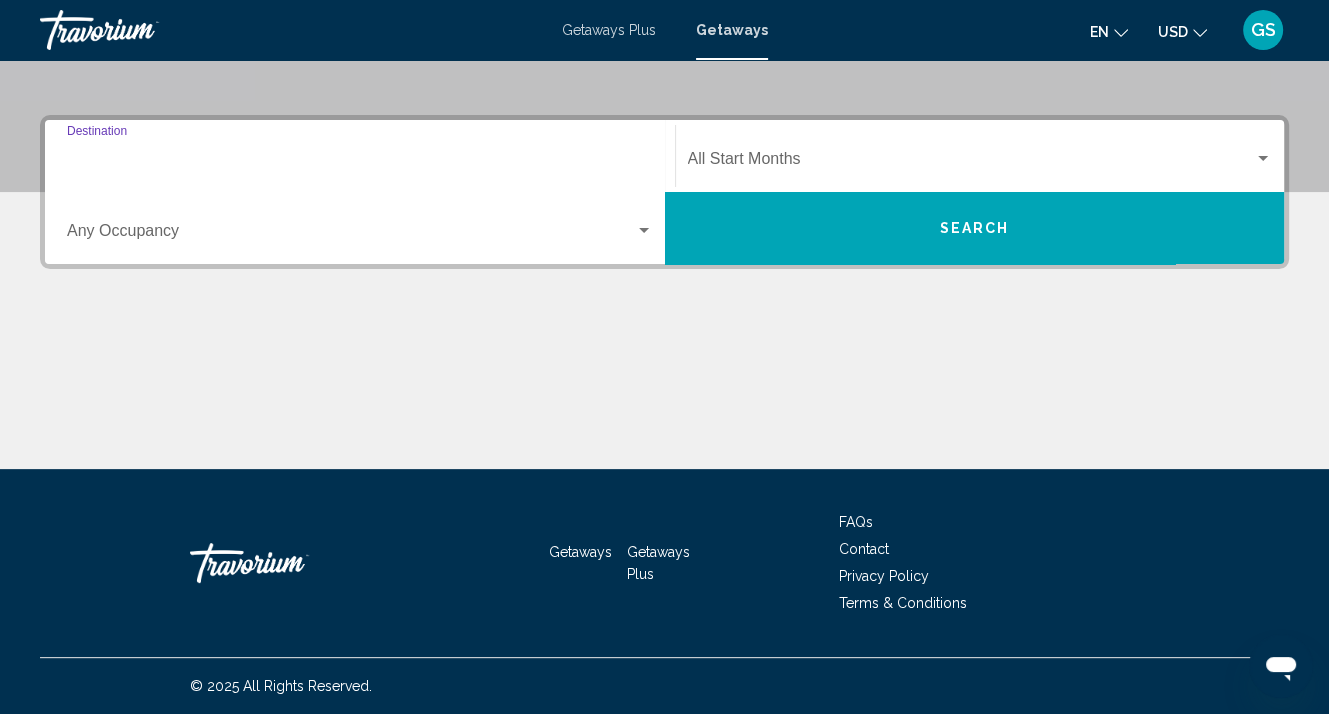 type on "**********" 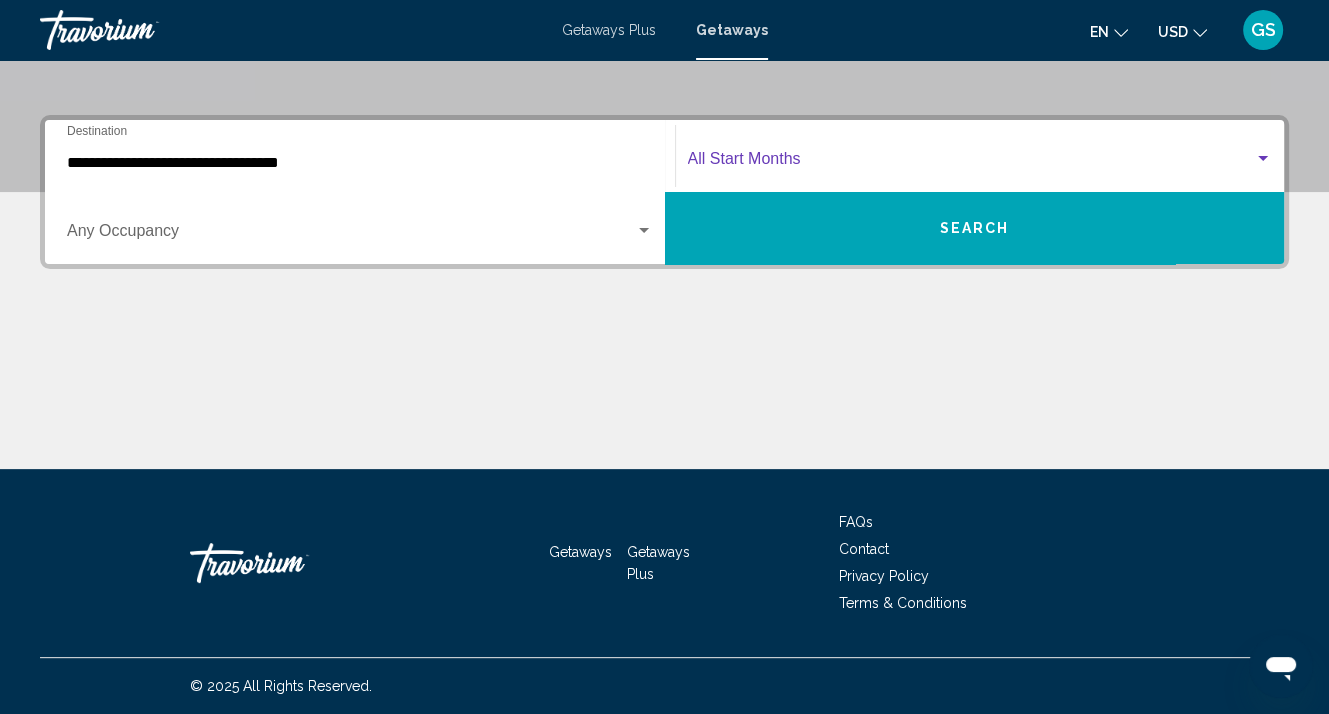 click at bounding box center [971, 163] 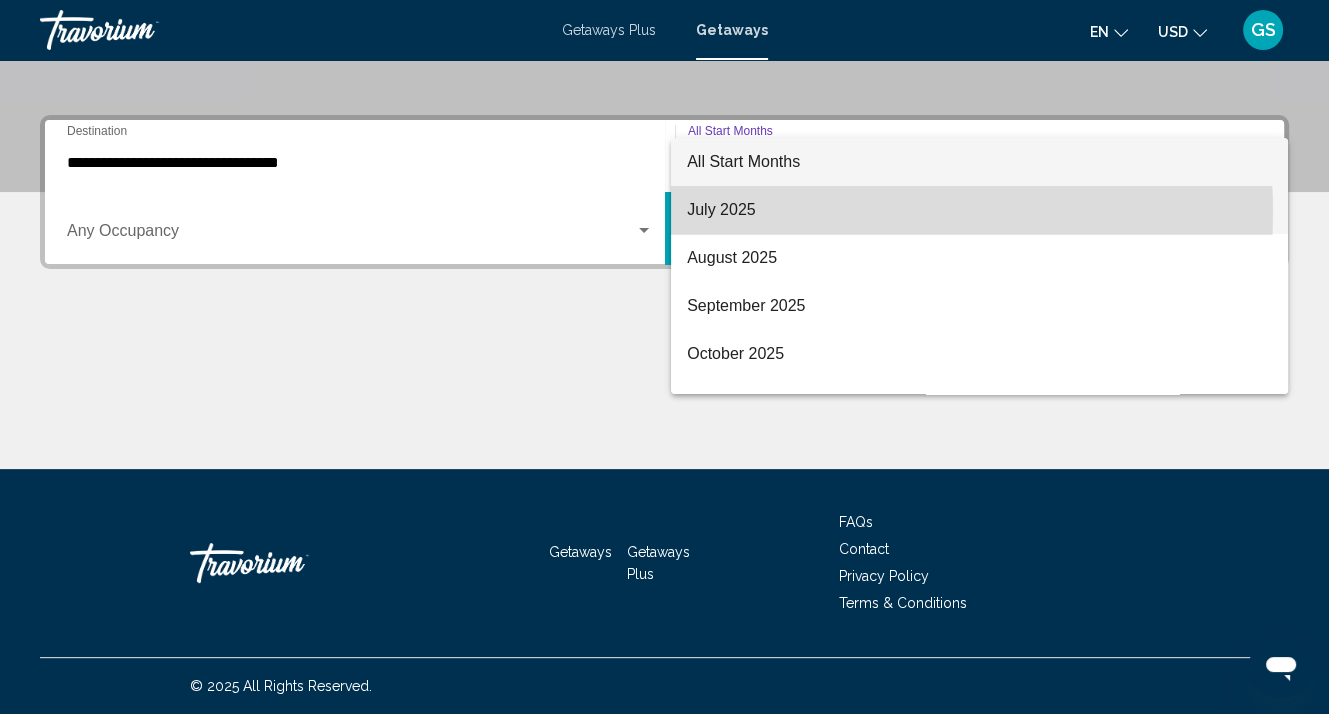 click on "July 2025" at bounding box center [979, 210] 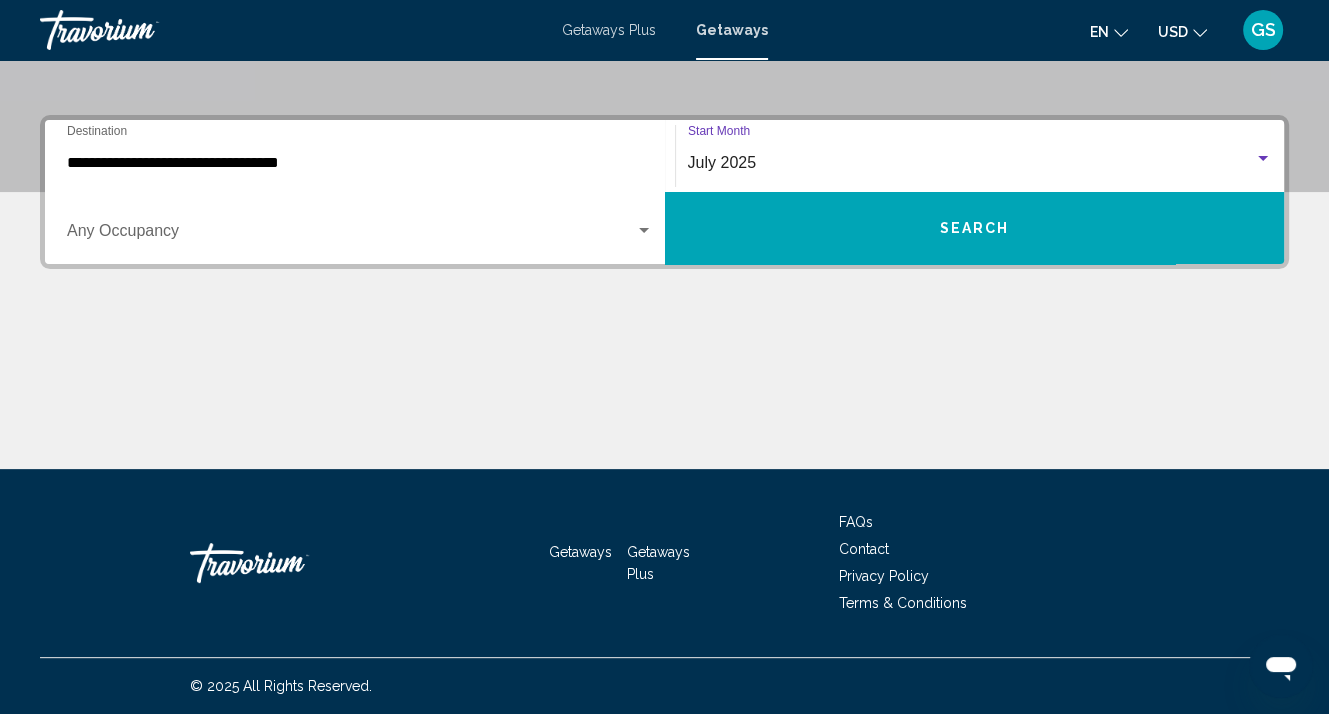 click on "Search" at bounding box center (974, 229) 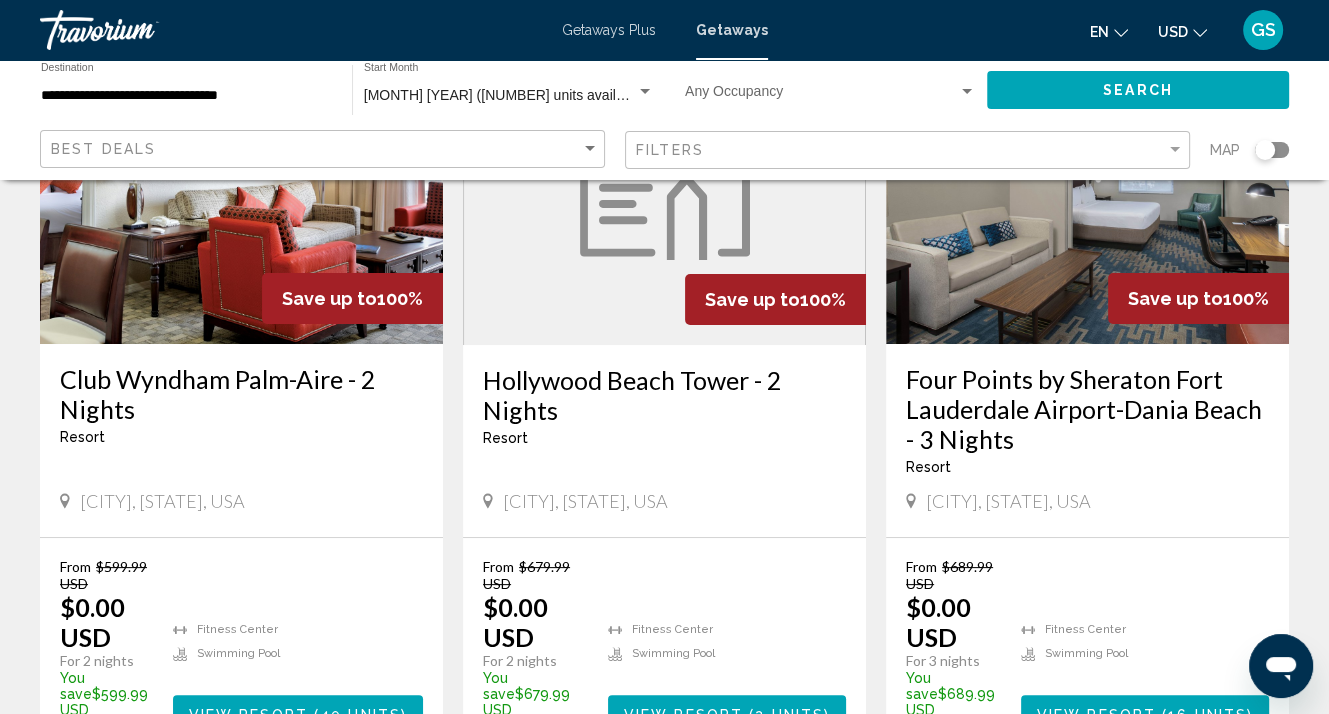scroll, scrollTop: 200, scrollLeft: 0, axis: vertical 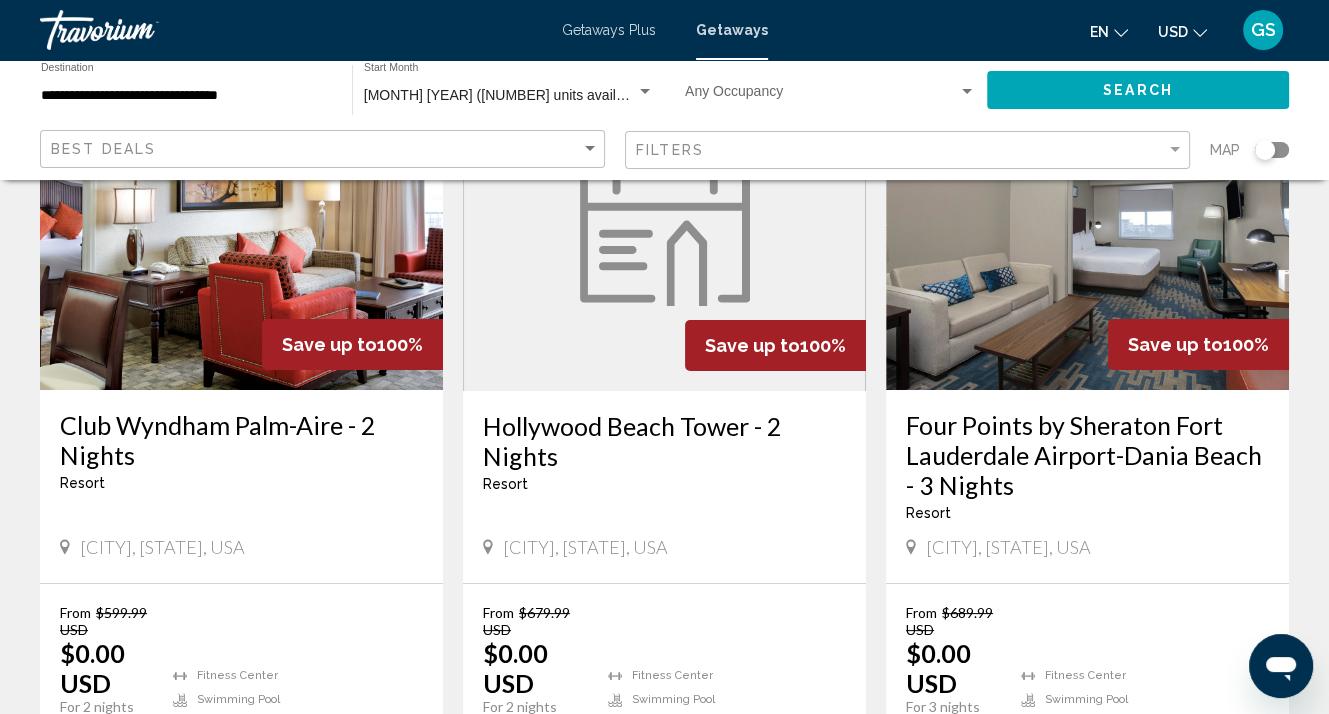 click on "Club Wyndham Palm-Aire - 2 Nights" at bounding box center (241, 440) 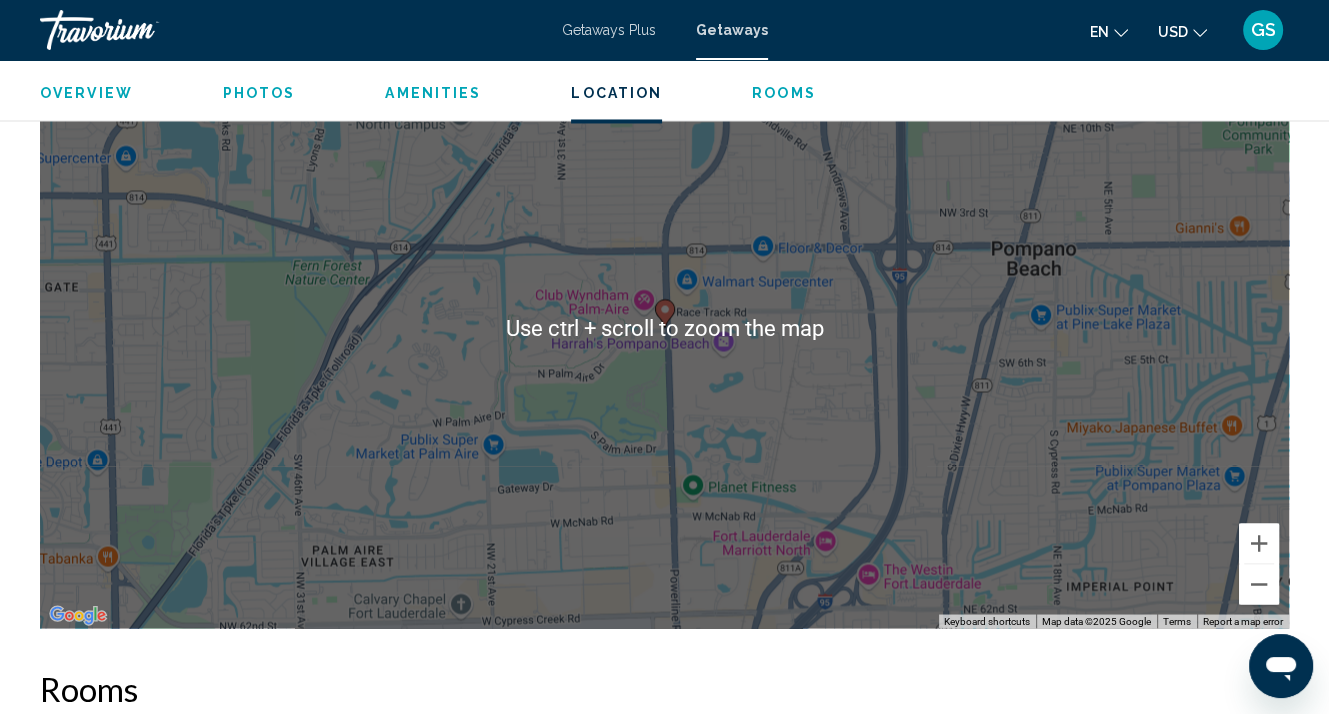scroll, scrollTop: 3078, scrollLeft: 0, axis: vertical 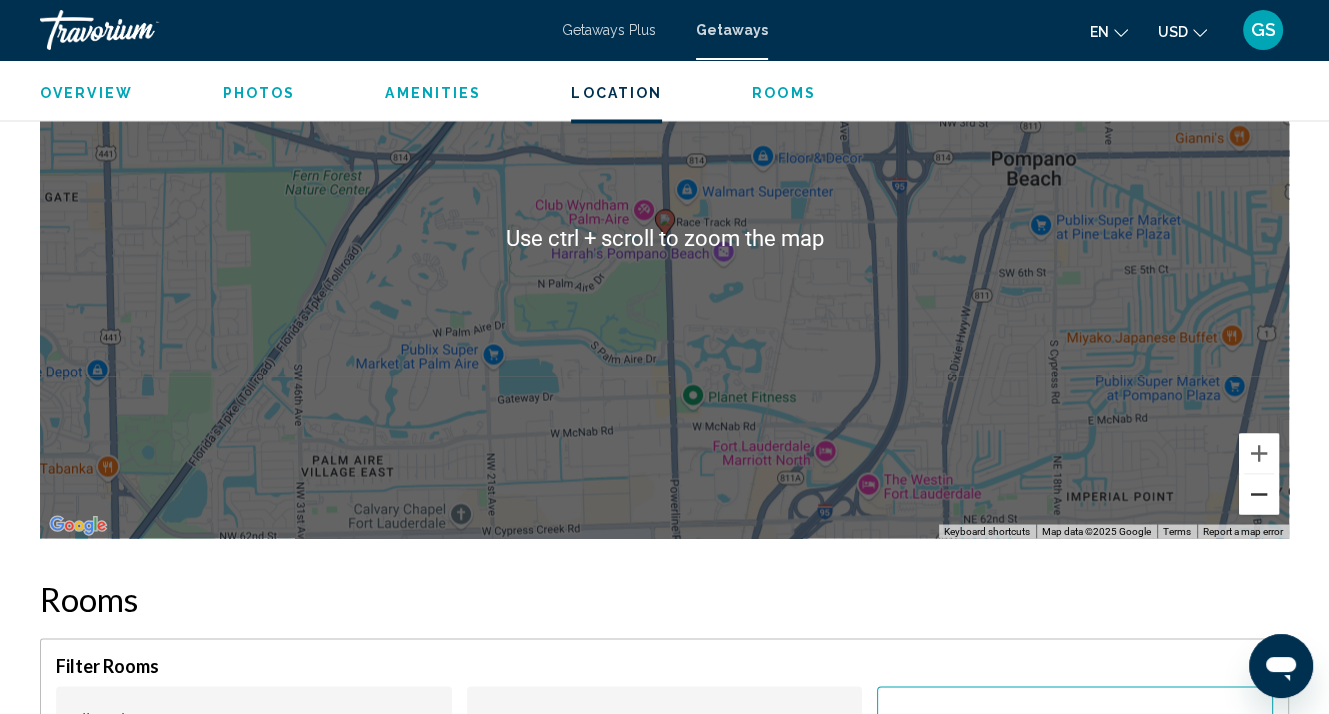 click at bounding box center (1259, 494) 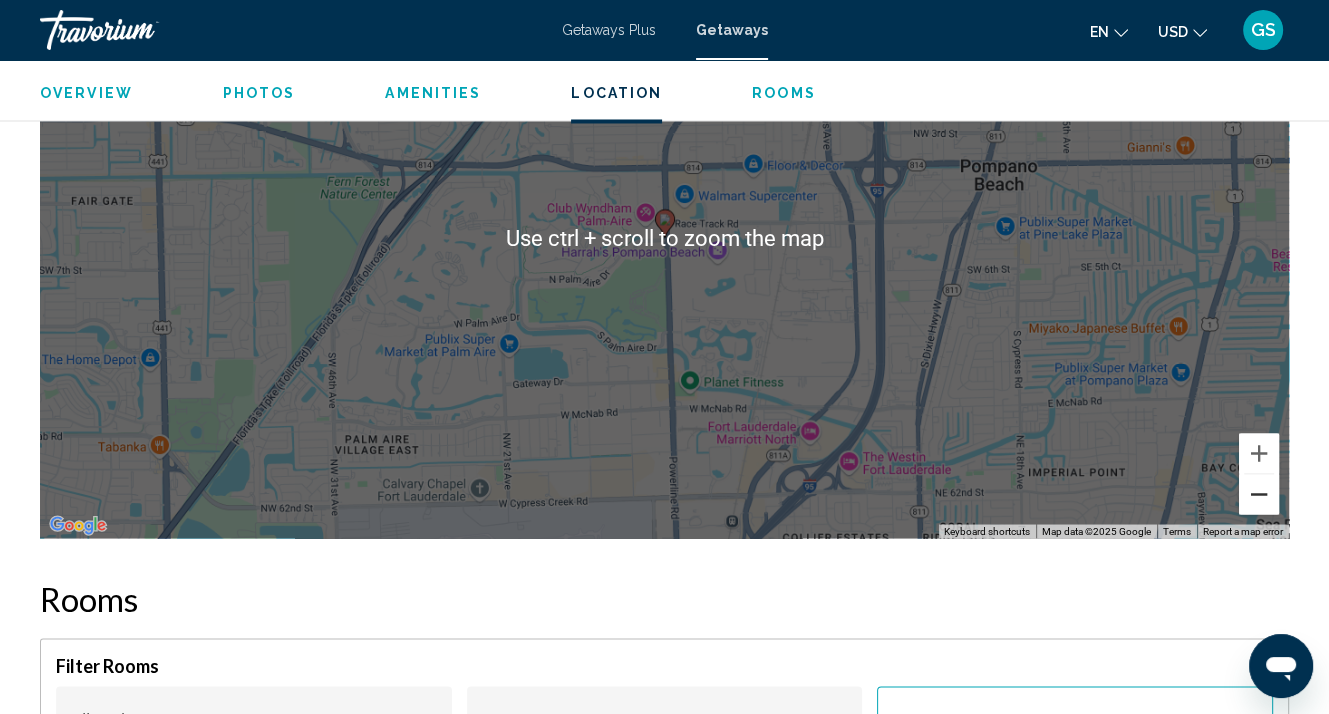 click at bounding box center (1259, 494) 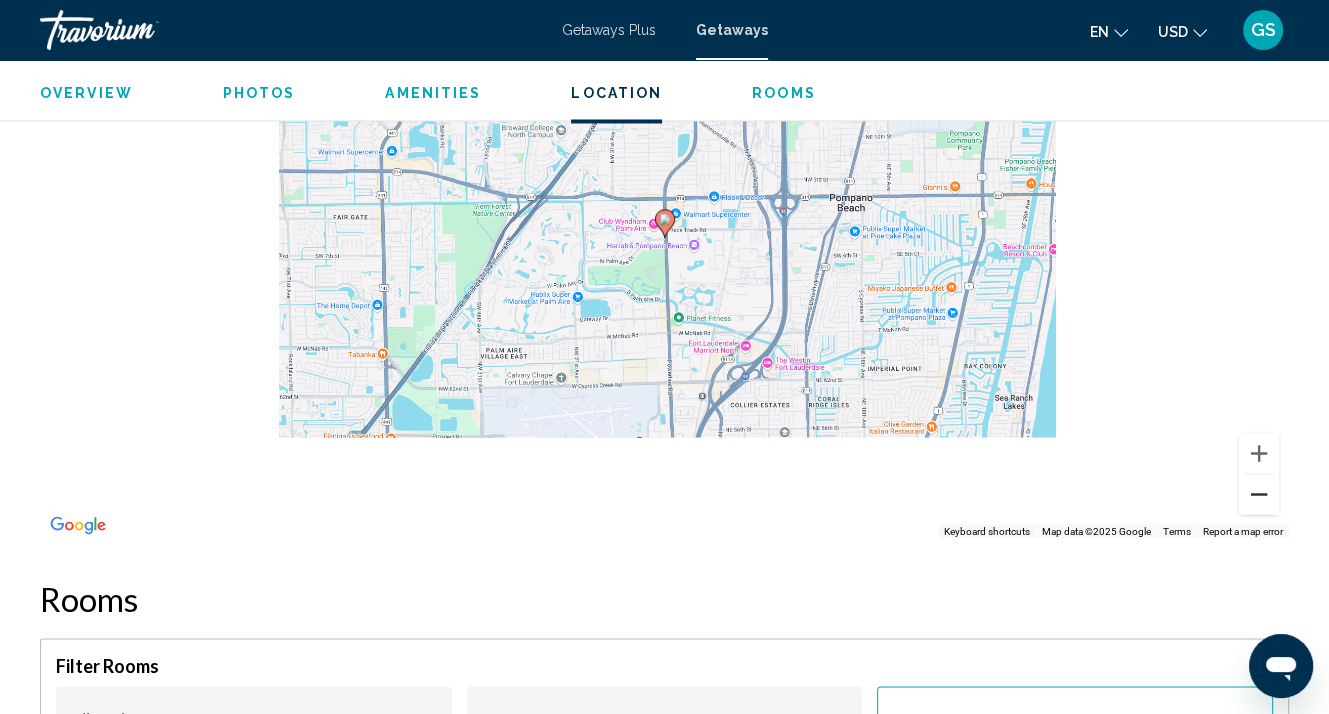 click at bounding box center (1259, 494) 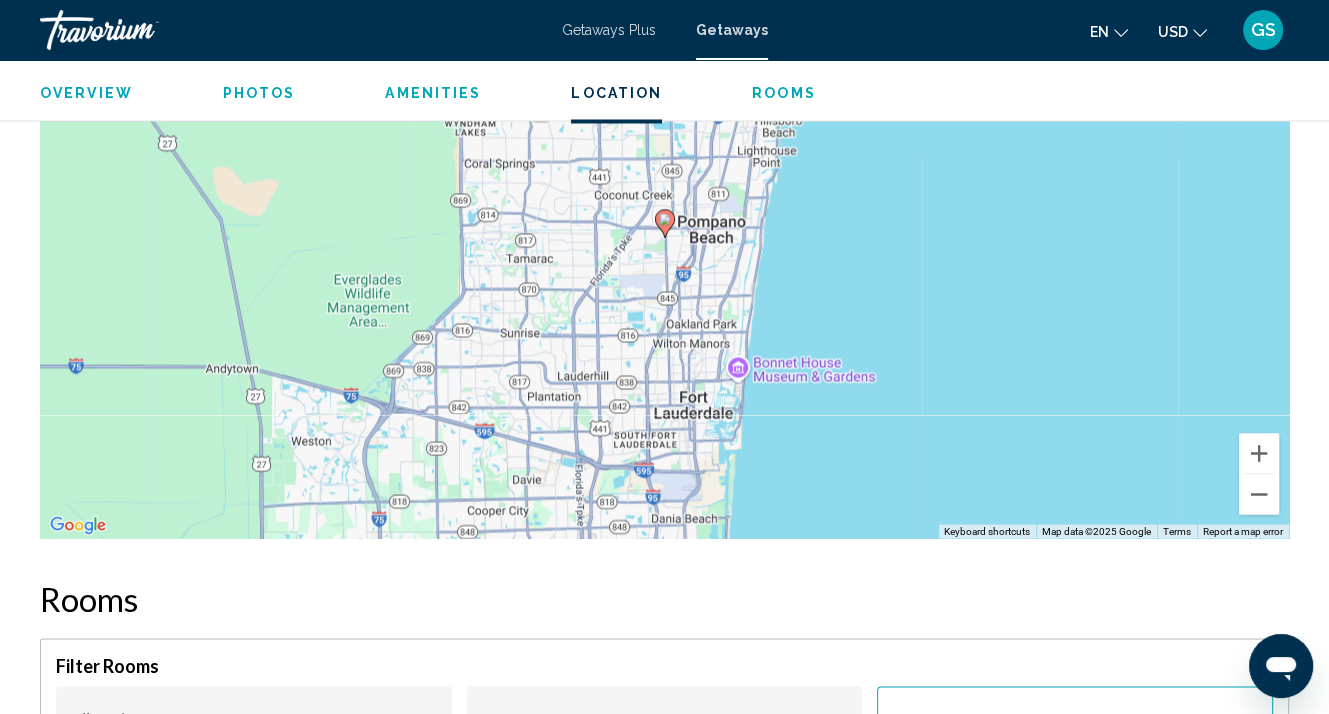scroll, scrollTop: 0, scrollLeft: 0, axis: both 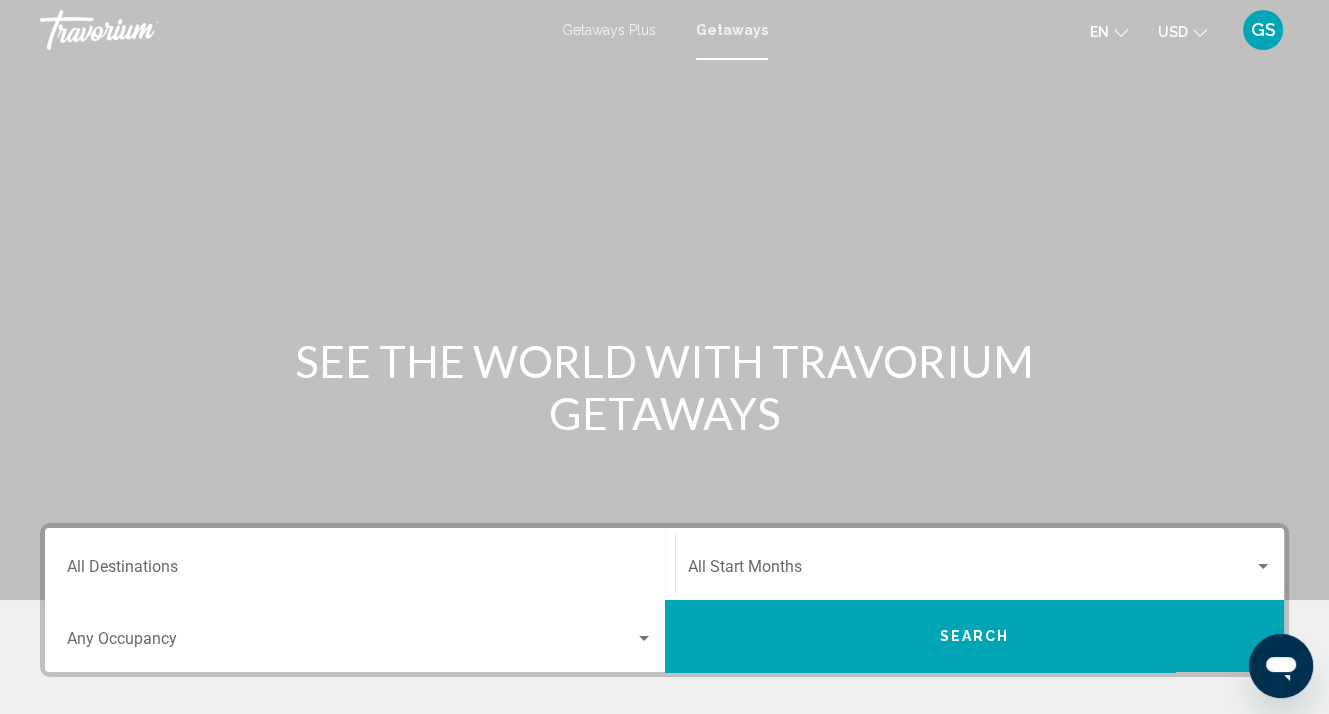 click on "Destination All Destinations" at bounding box center (360, 571) 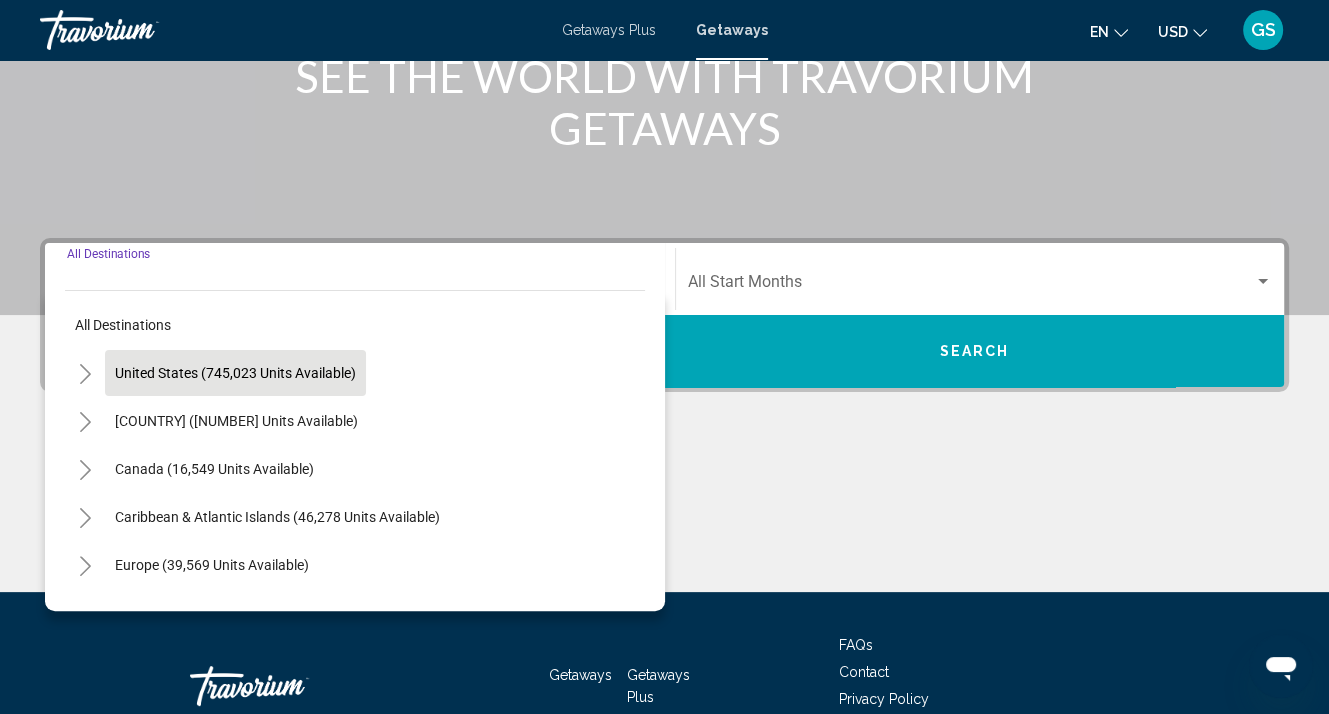 scroll, scrollTop: 408, scrollLeft: 0, axis: vertical 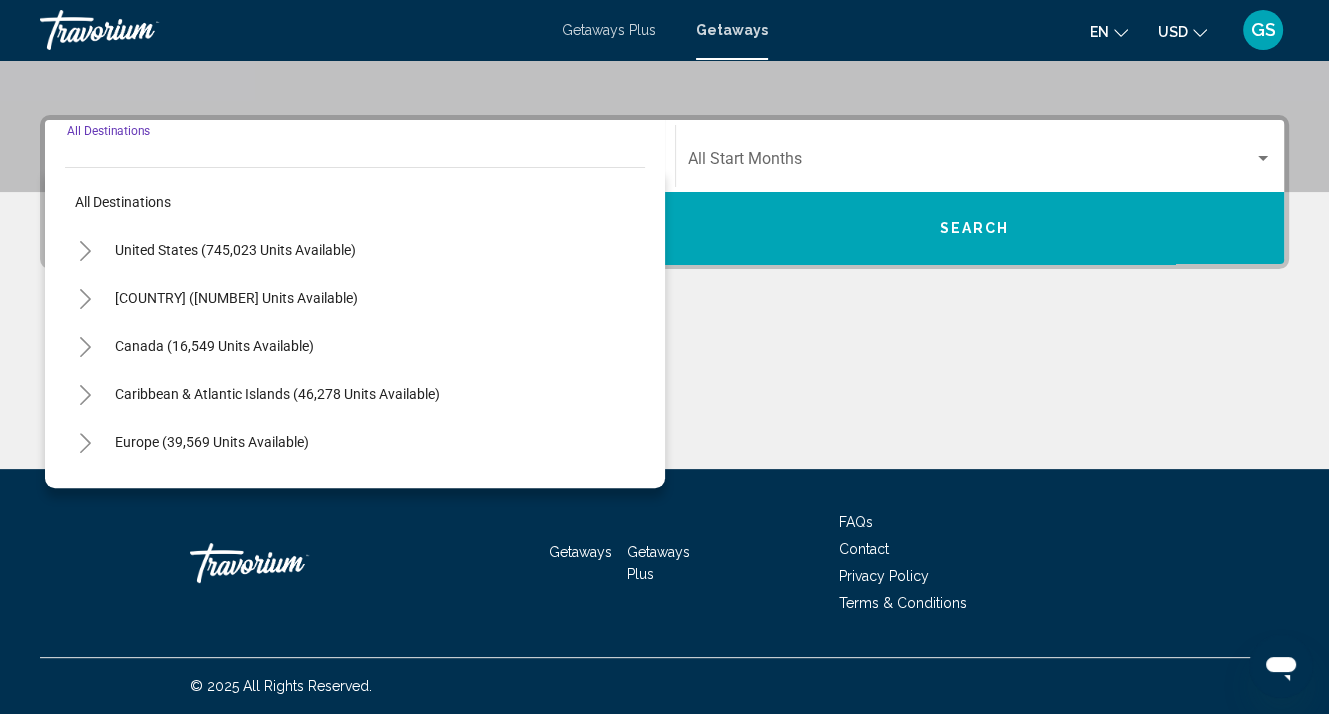 click 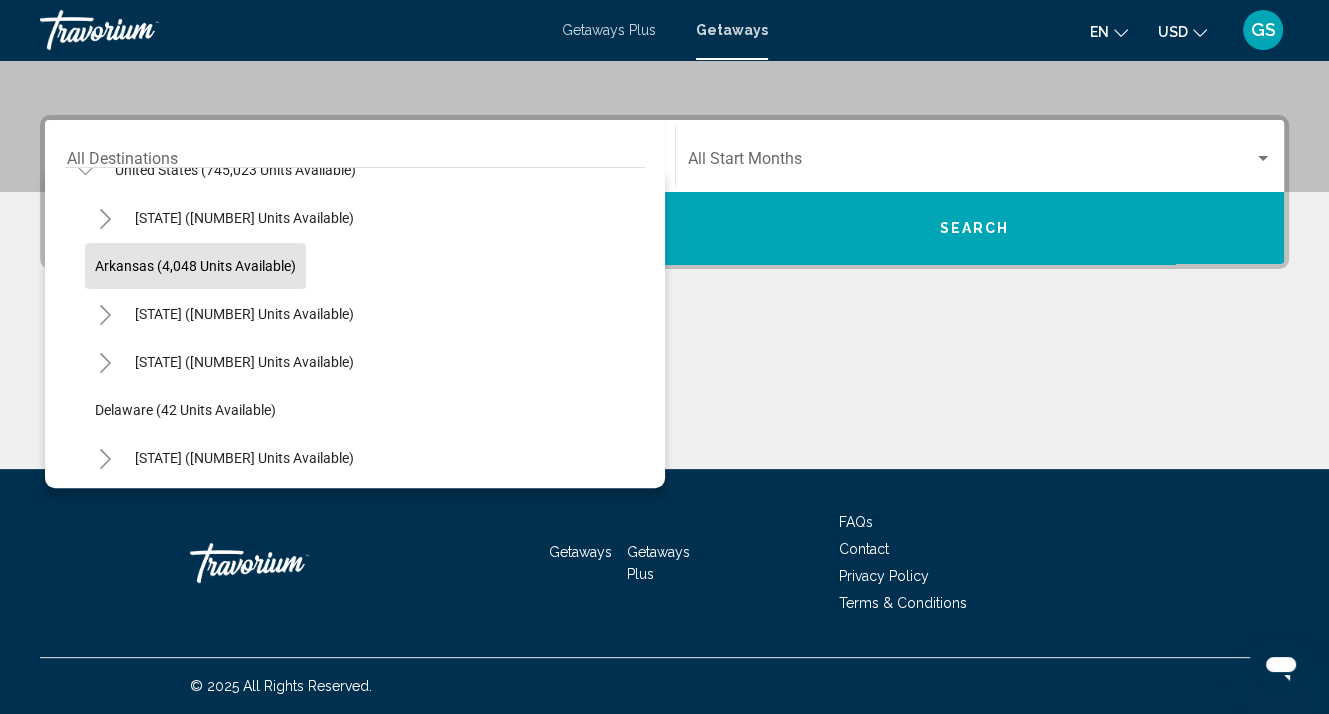 scroll, scrollTop: 200, scrollLeft: 0, axis: vertical 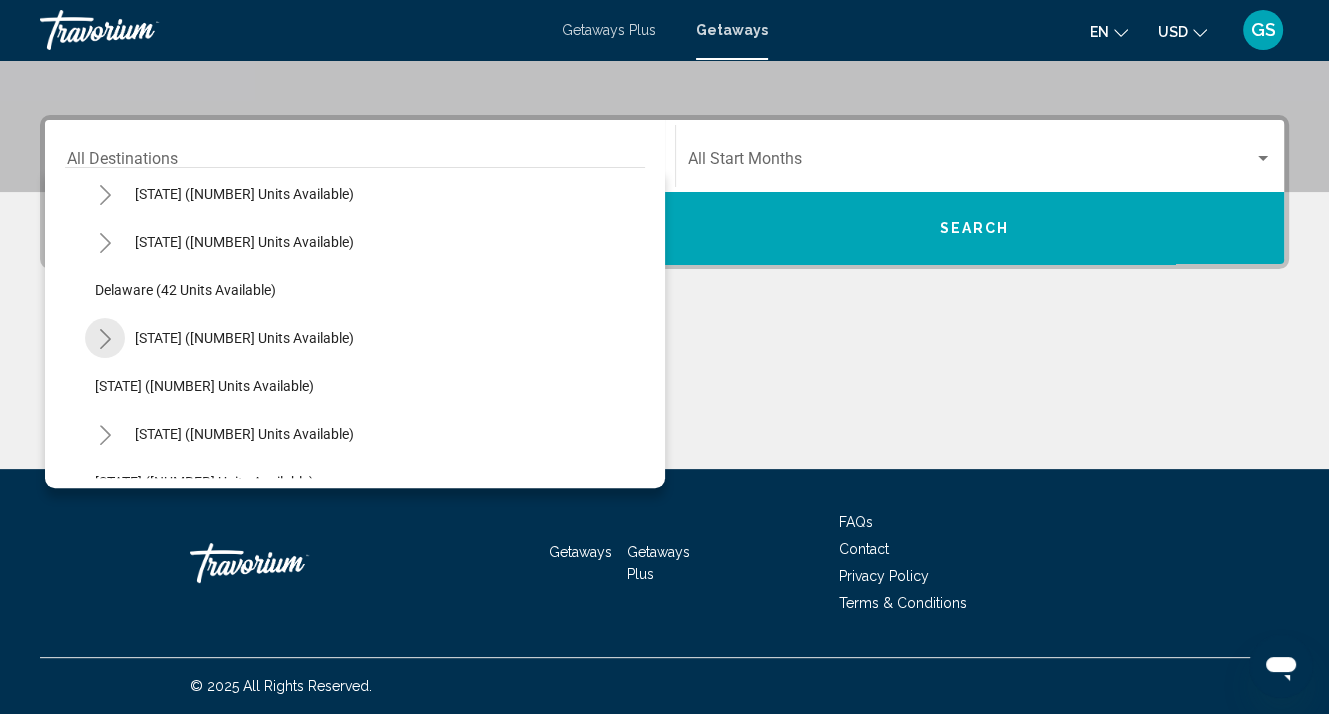 click 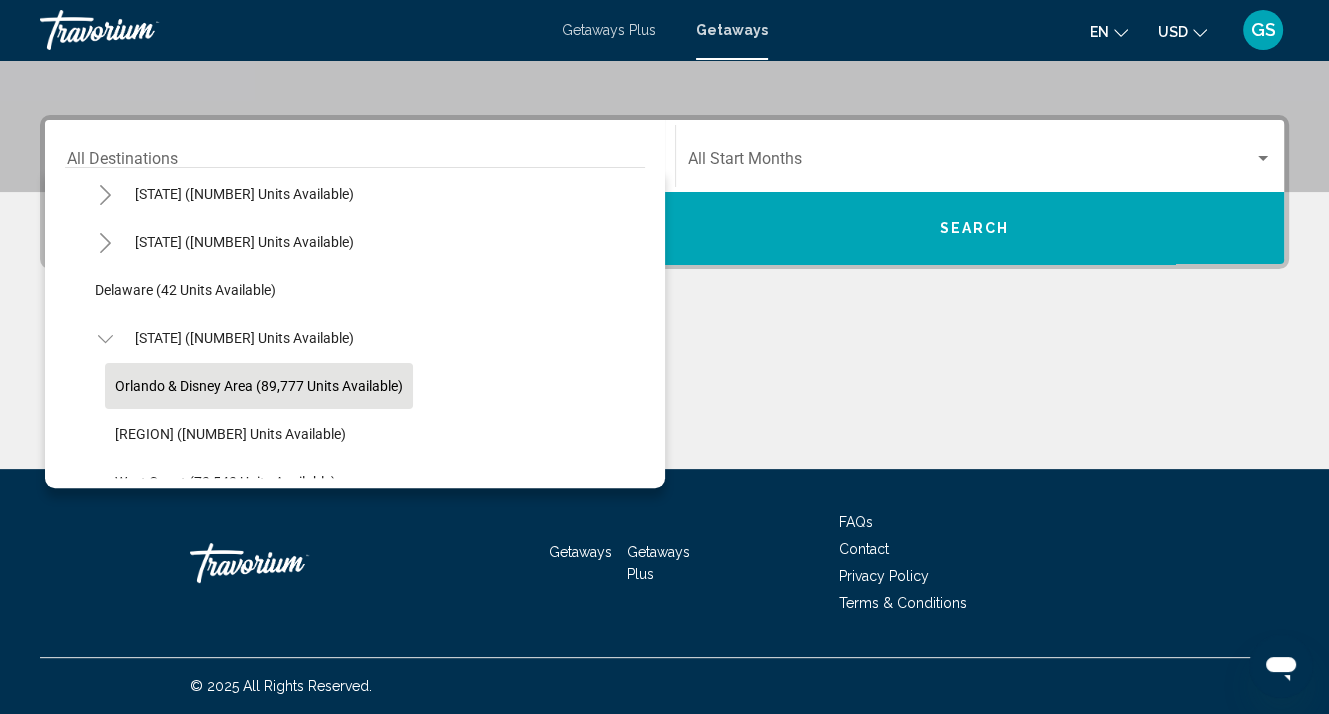 scroll, scrollTop: 300, scrollLeft: 0, axis: vertical 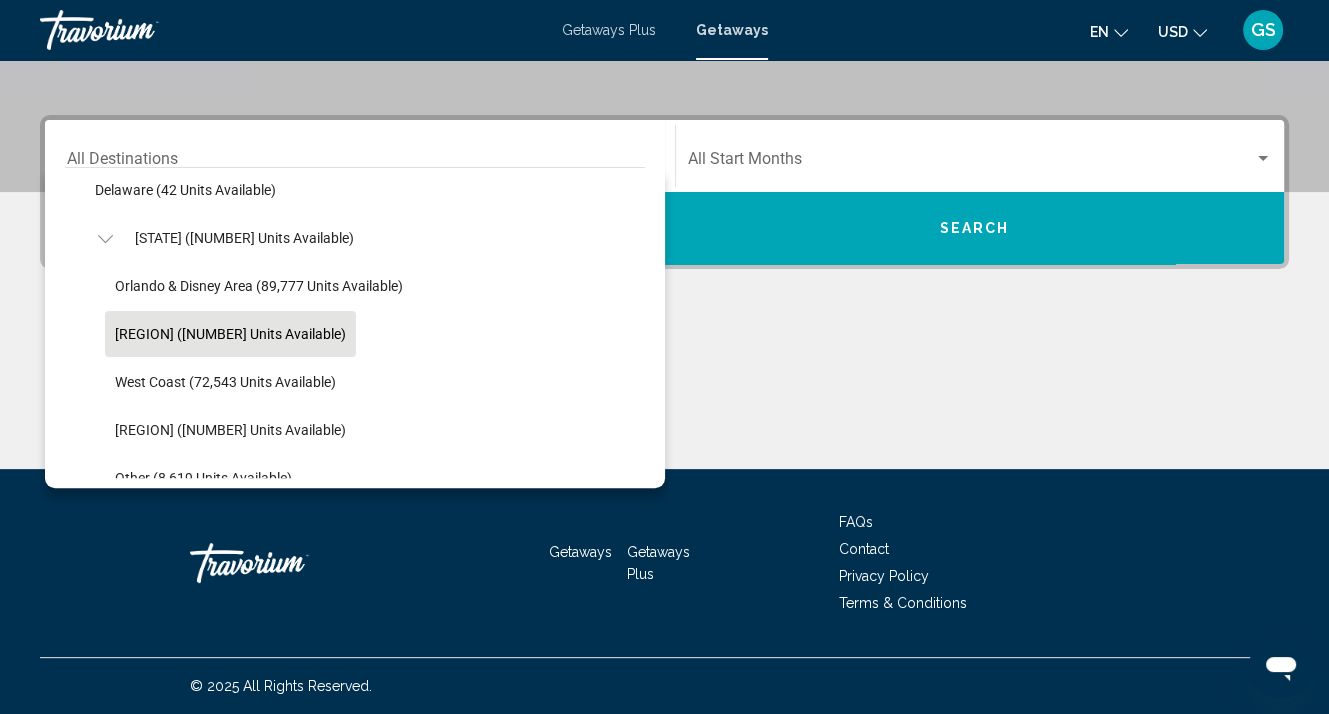 click on "[REGION] ([NUMBER] units available)" 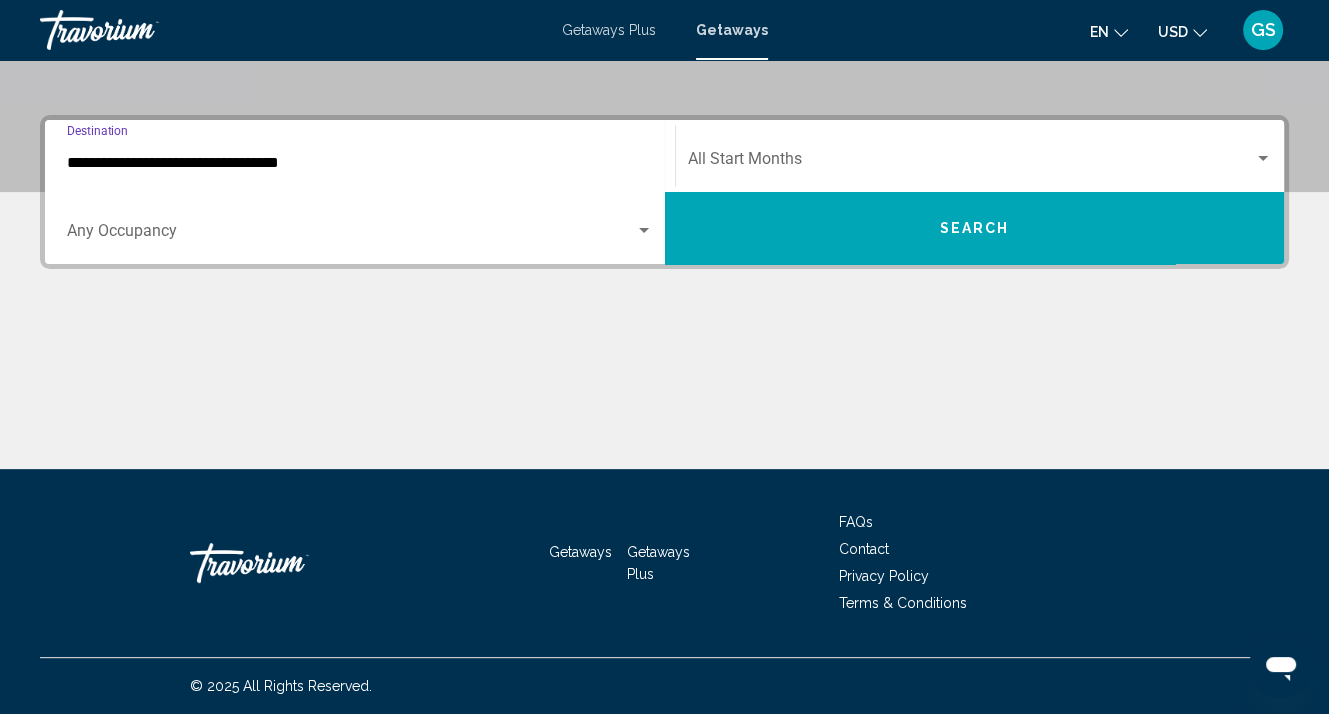 click at bounding box center [971, 163] 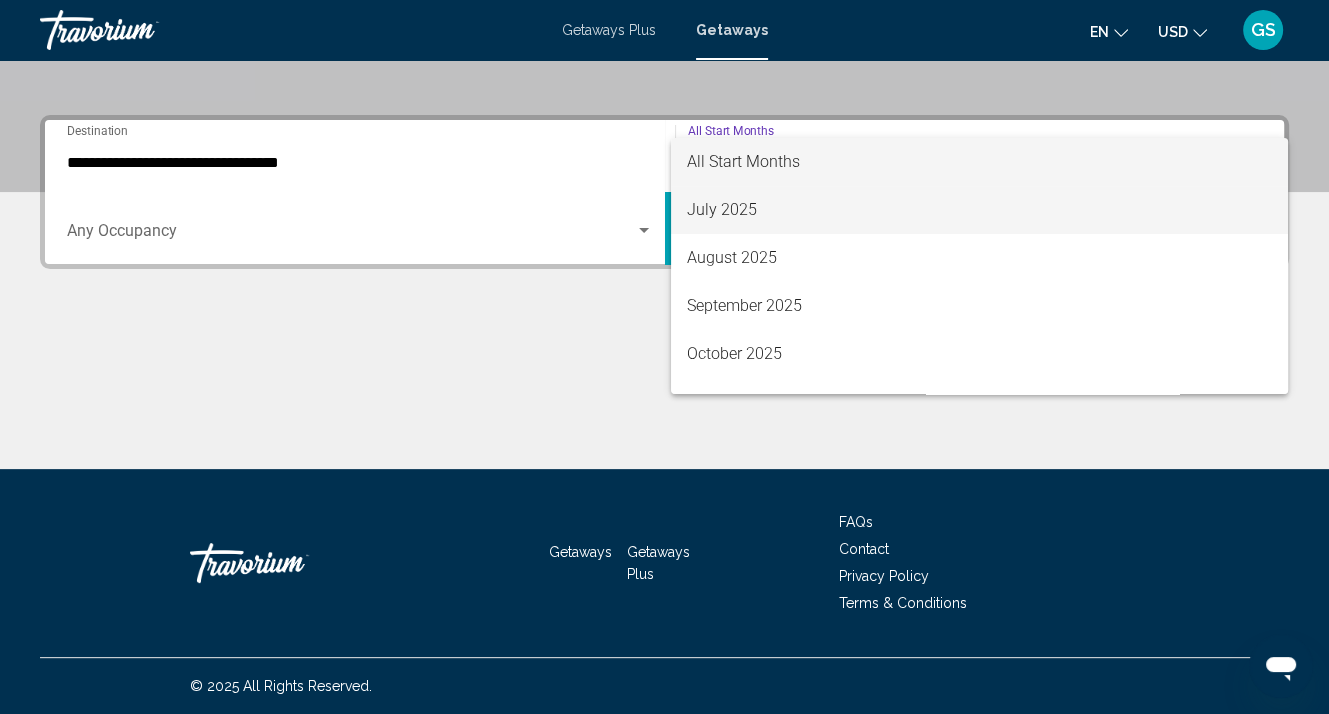 click on "July 2025" at bounding box center [979, 210] 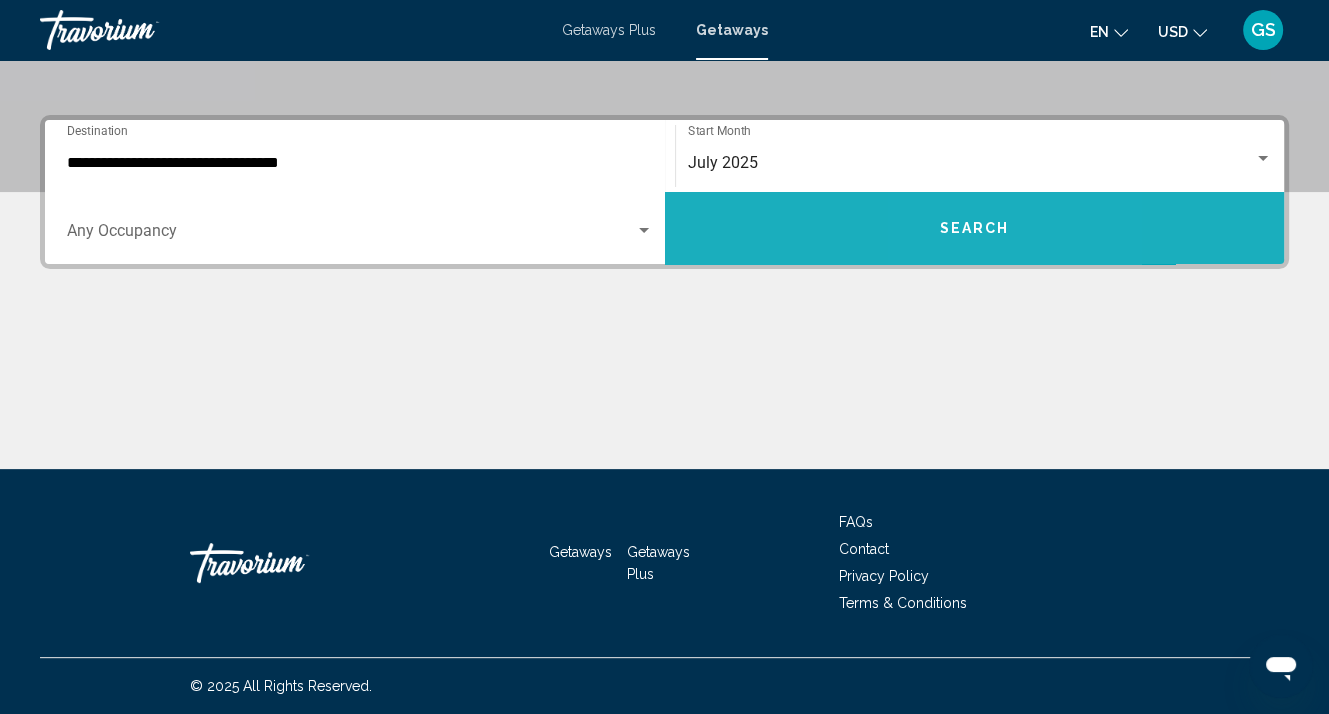 click on "Search" at bounding box center [974, 229] 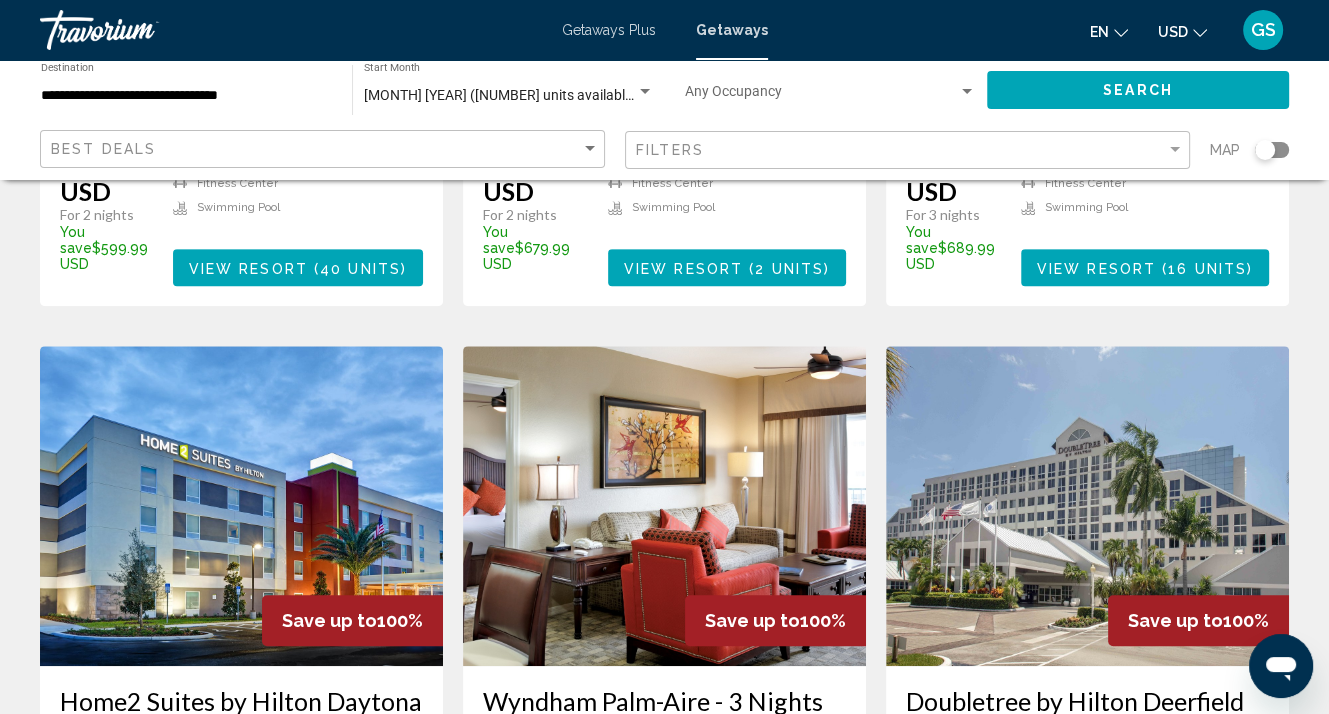 scroll, scrollTop: 400, scrollLeft: 0, axis: vertical 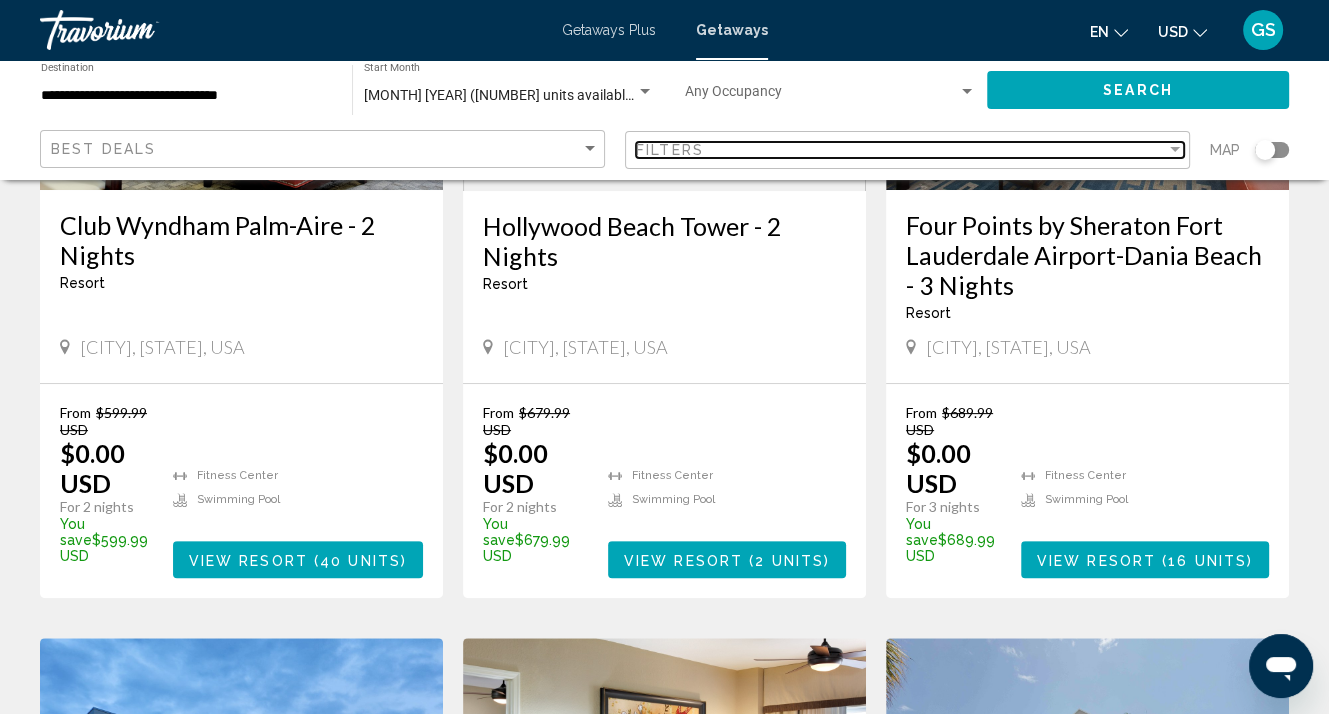 click at bounding box center (1175, 149) 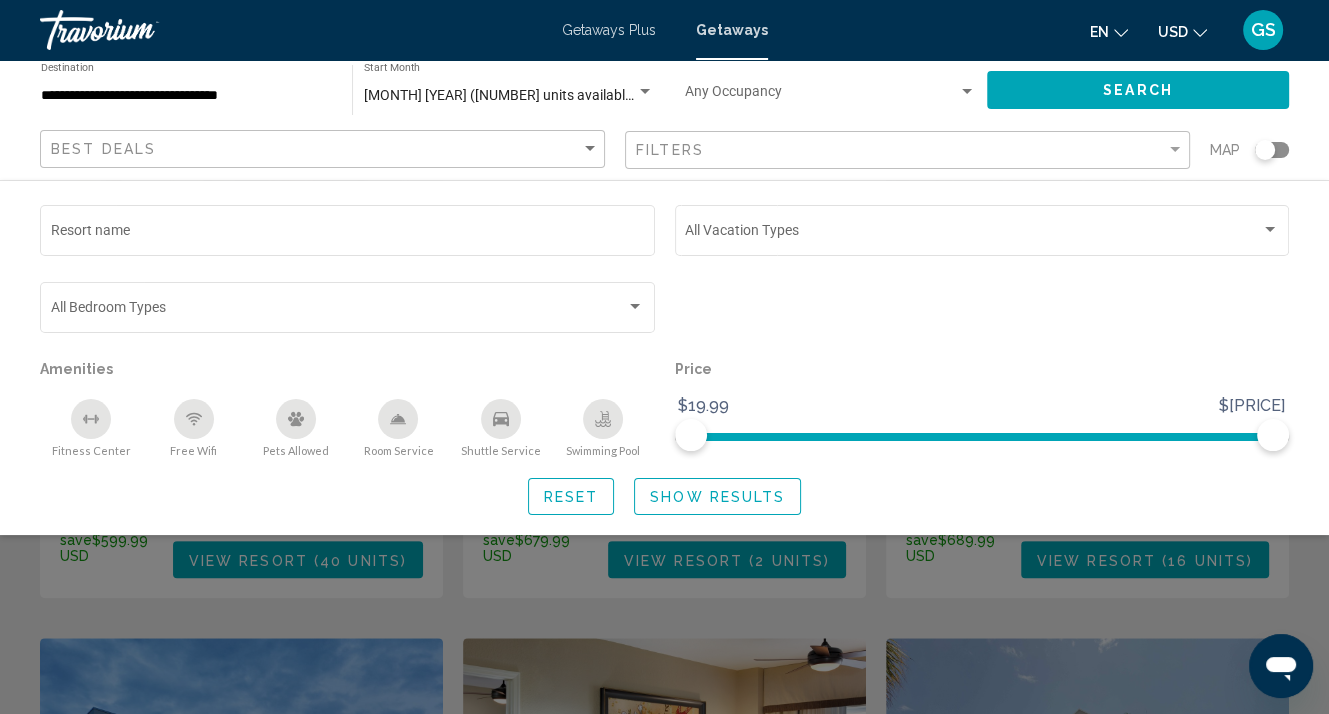 drag, startPoint x: 1260, startPoint y: 149, endPoint x: 1301, endPoint y: 153, distance: 41.19466 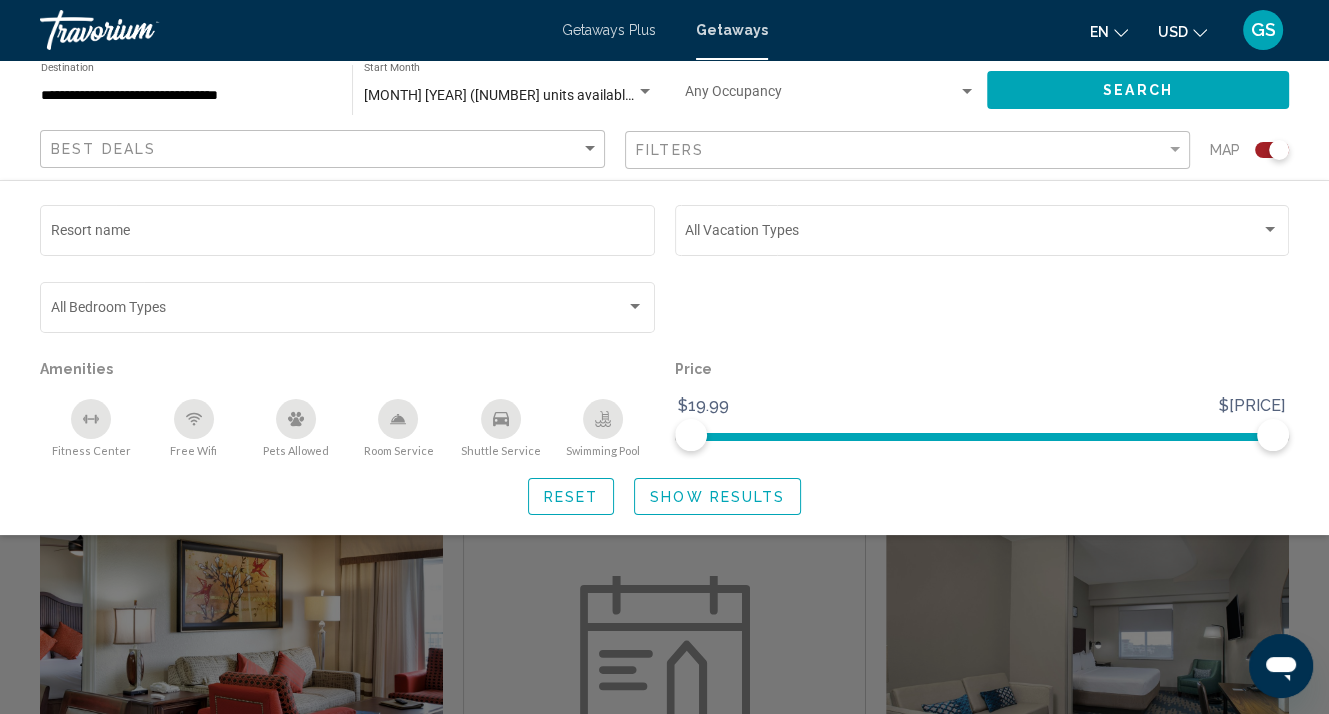 scroll, scrollTop: 1020, scrollLeft: 0, axis: vertical 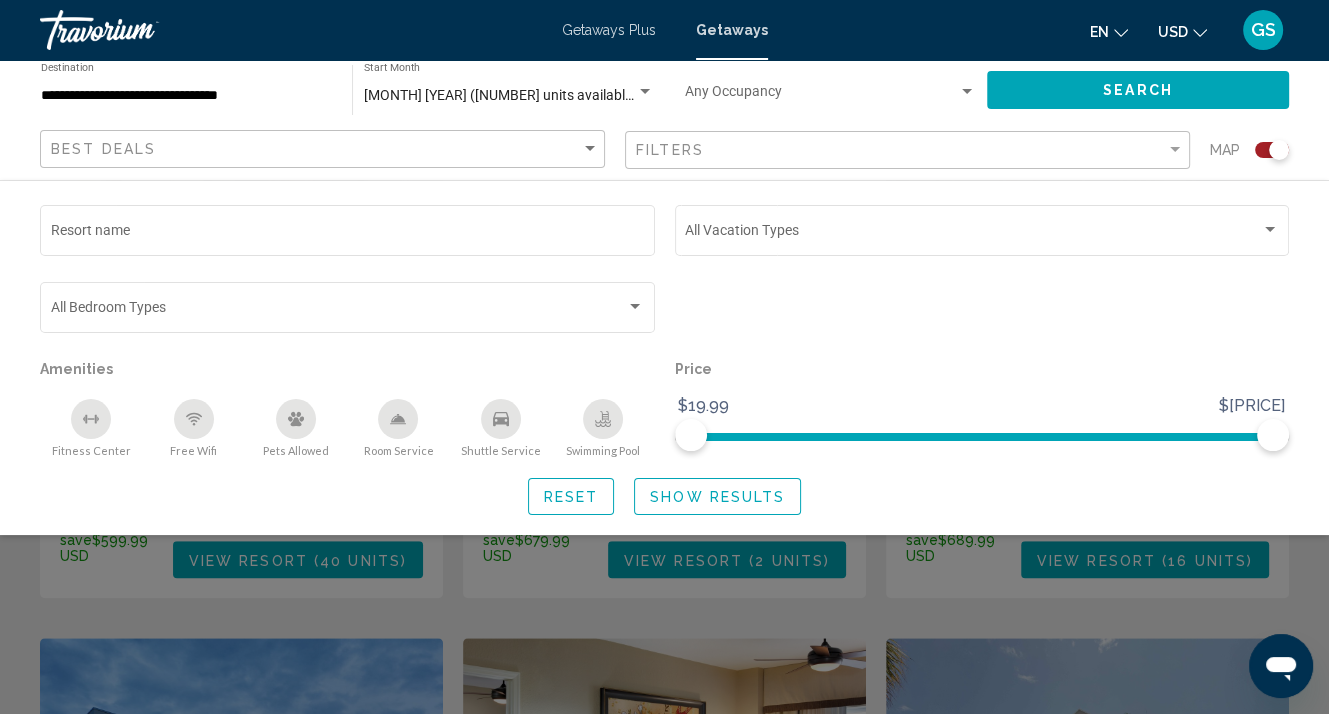click on "Show Results" 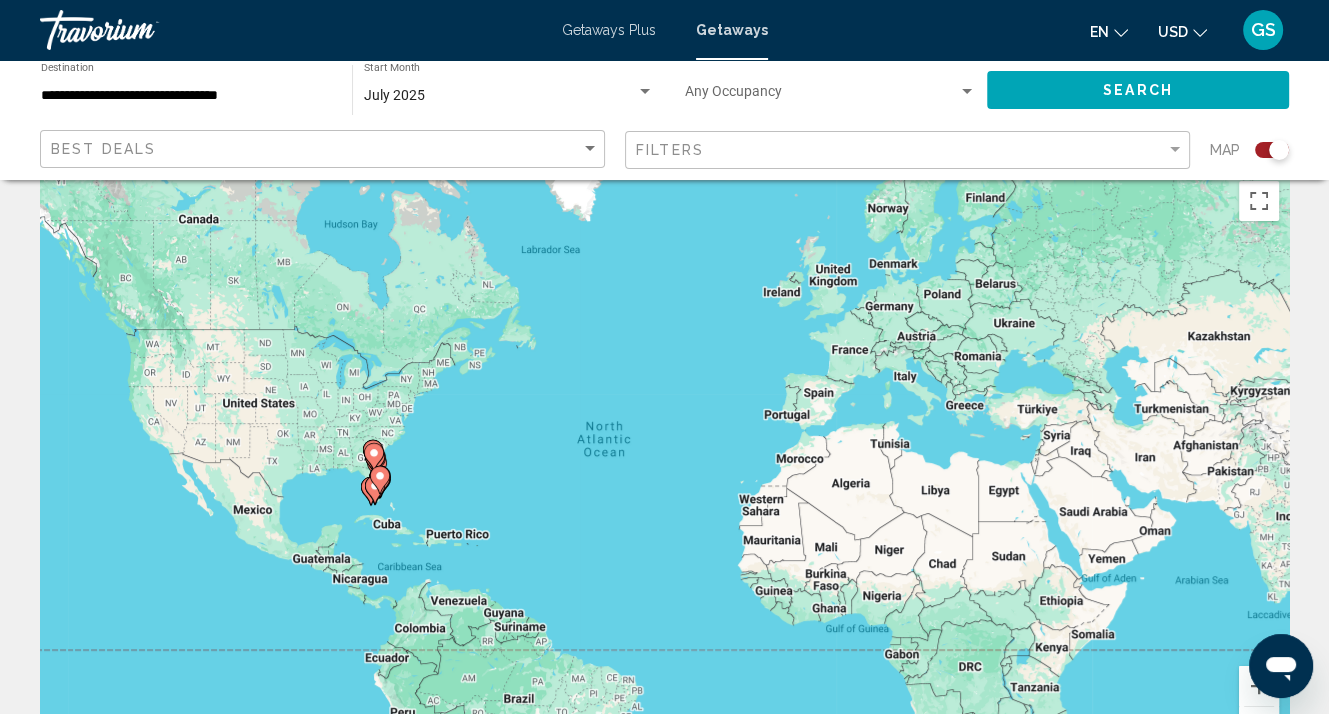 scroll, scrollTop: 0, scrollLeft: 0, axis: both 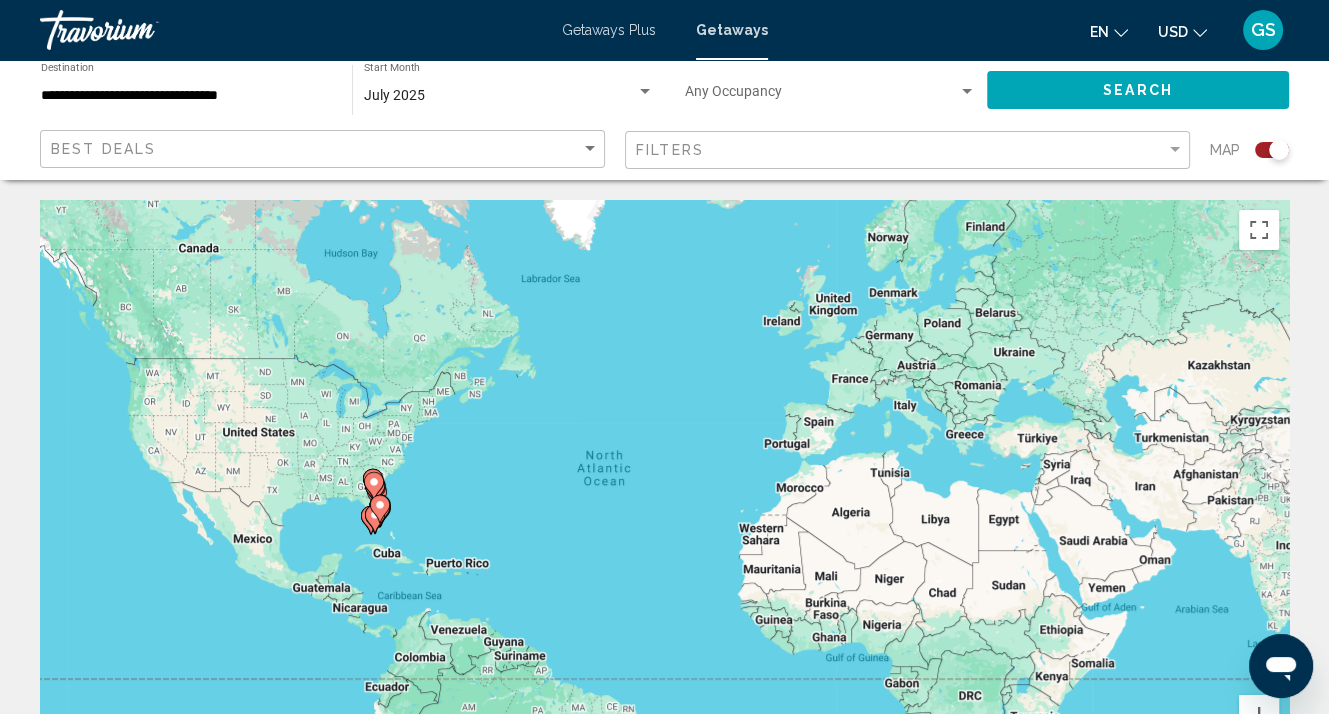click 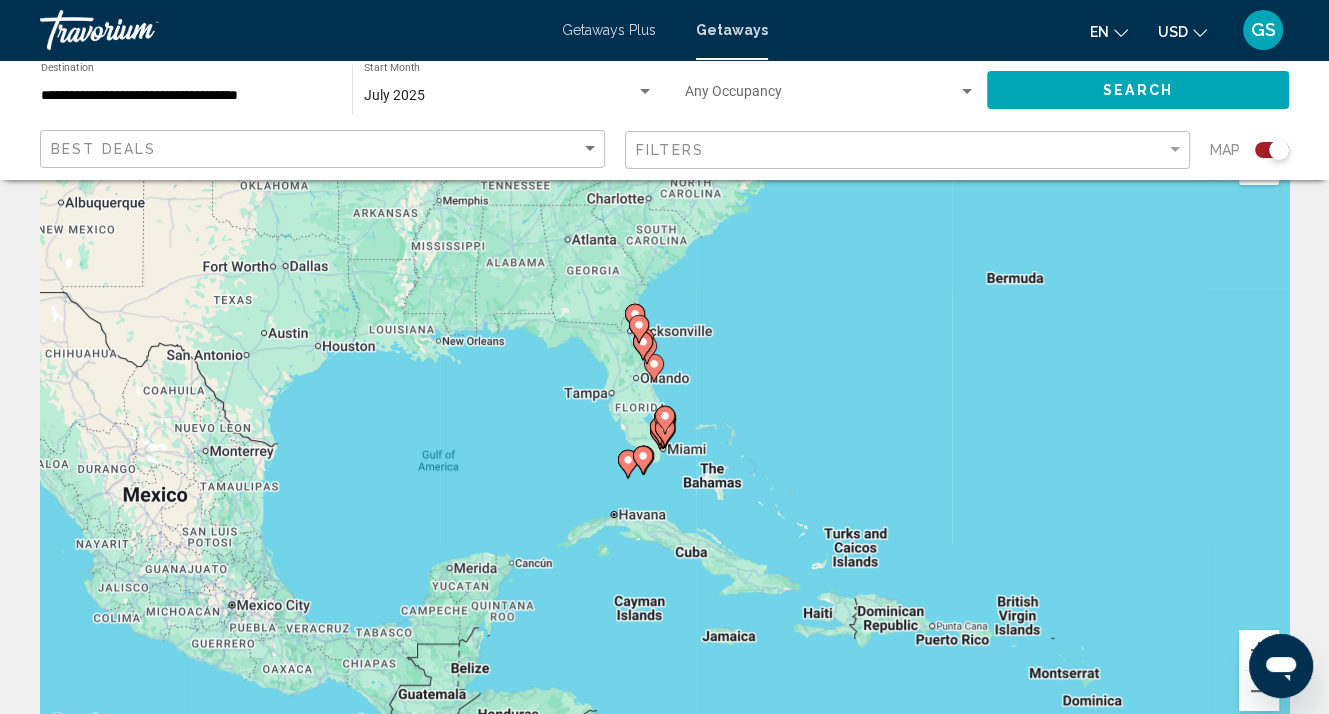 scroll, scrollTop: 100, scrollLeft: 0, axis: vertical 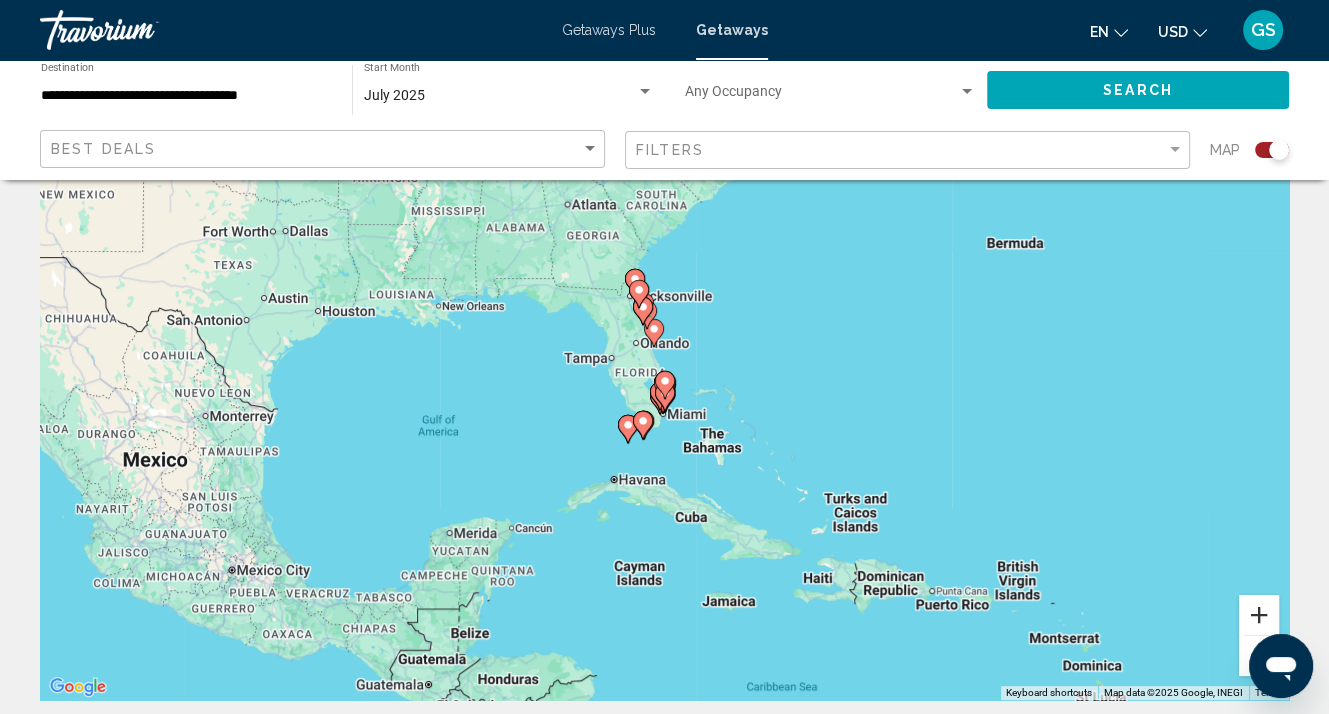click at bounding box center (1259, 615) 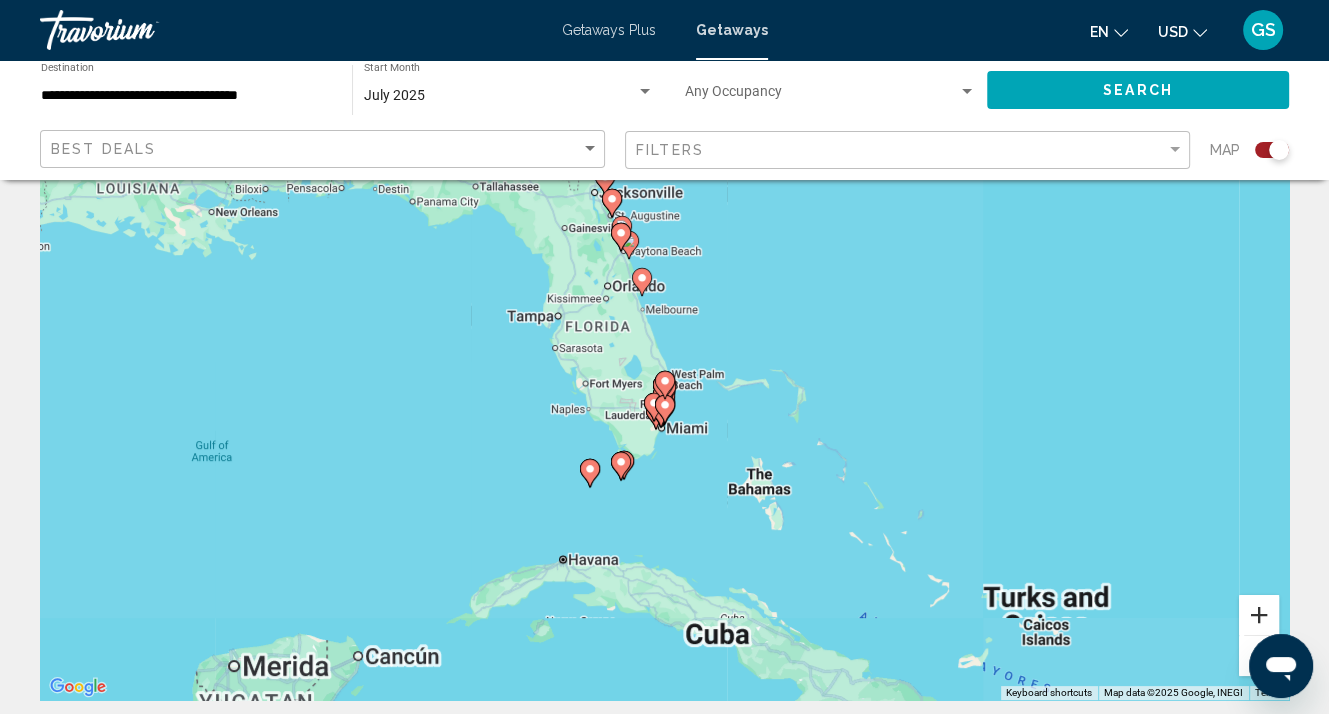 click at bounding box center (1259, 615) 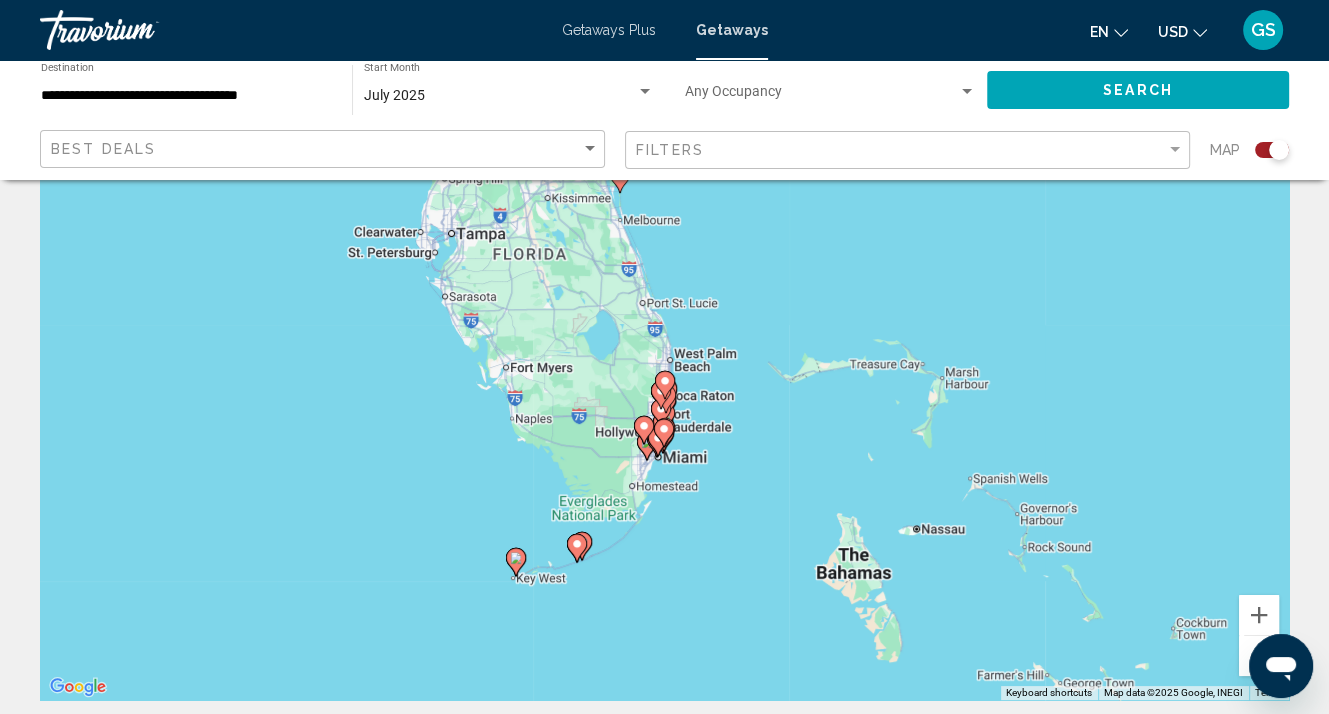 click on "To activate drag with keyboard, press Alt + Enter. Once in keyboard drag state, use the arrow keys to move the marker. To complete the drag, press the Enter key. To cancel, press Escape." at bounding box center (664, 400) 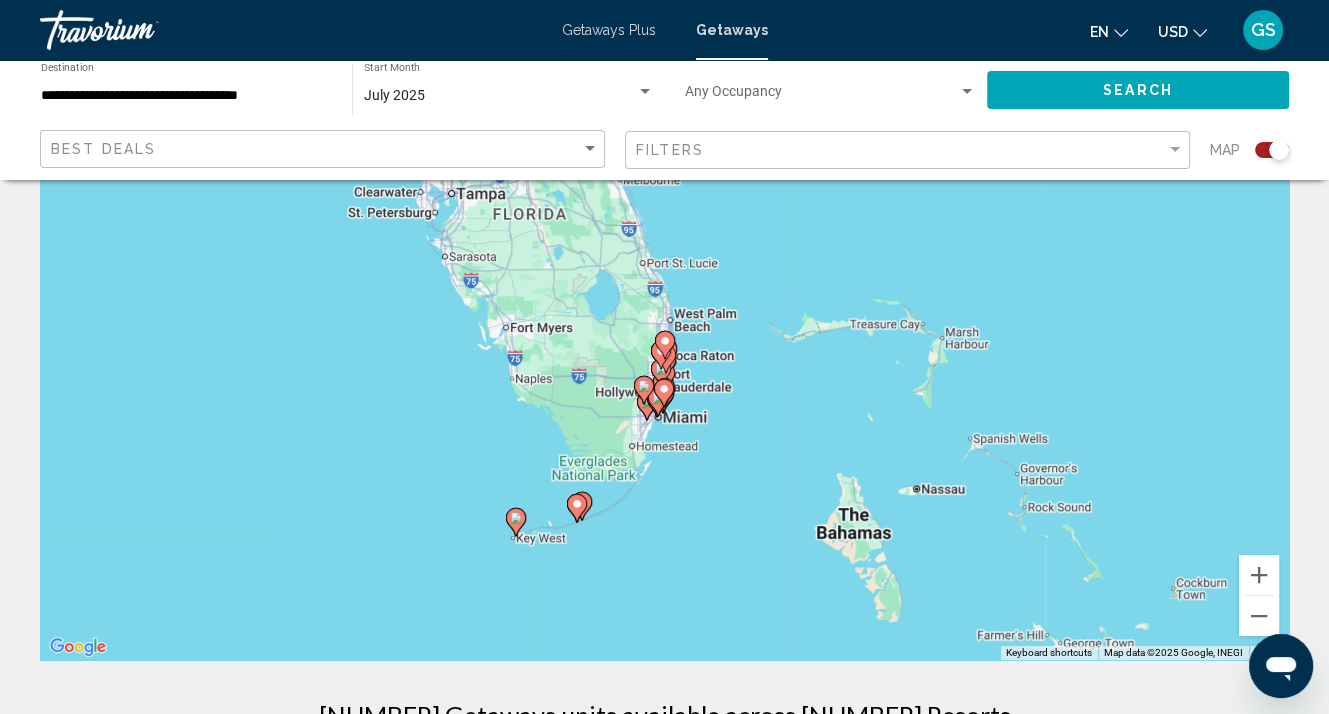 scroll, scrollTop: 200, scrollLeft: 0, axis: vertical 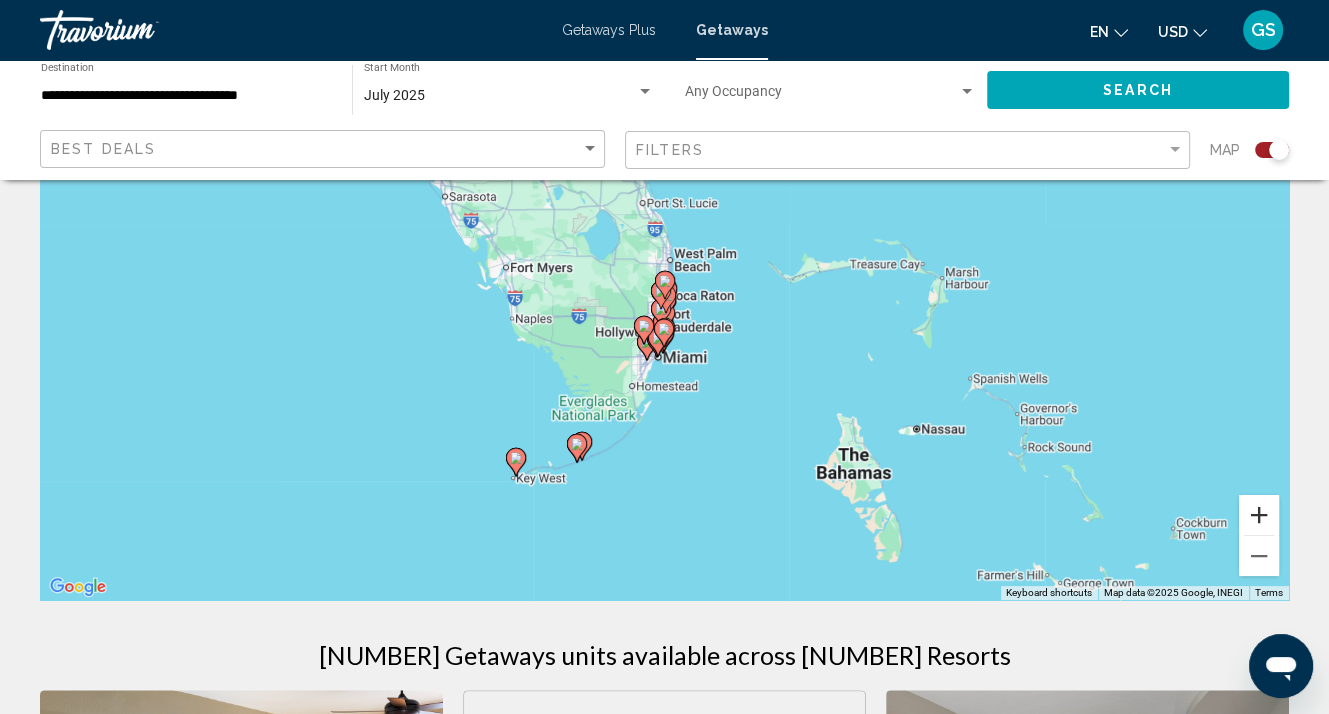 click at bounding box center (1259, 515) 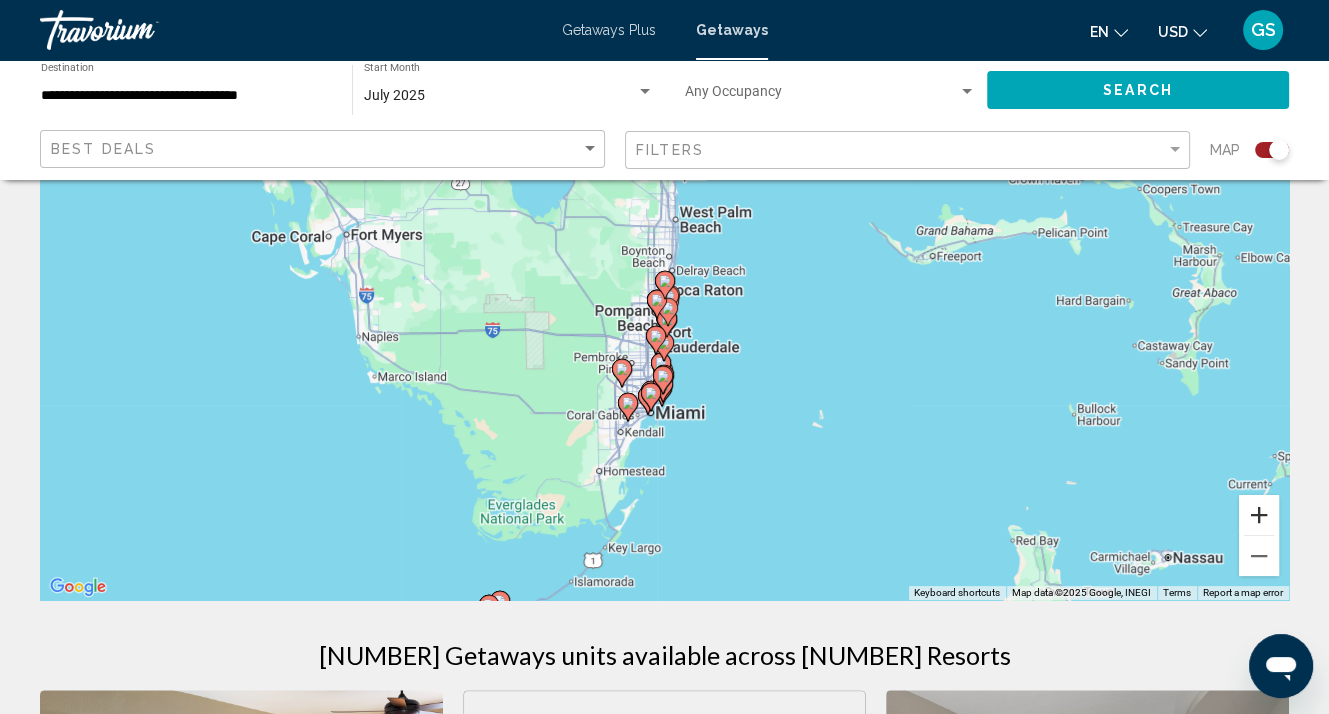click at bounding box center (1259, 515) 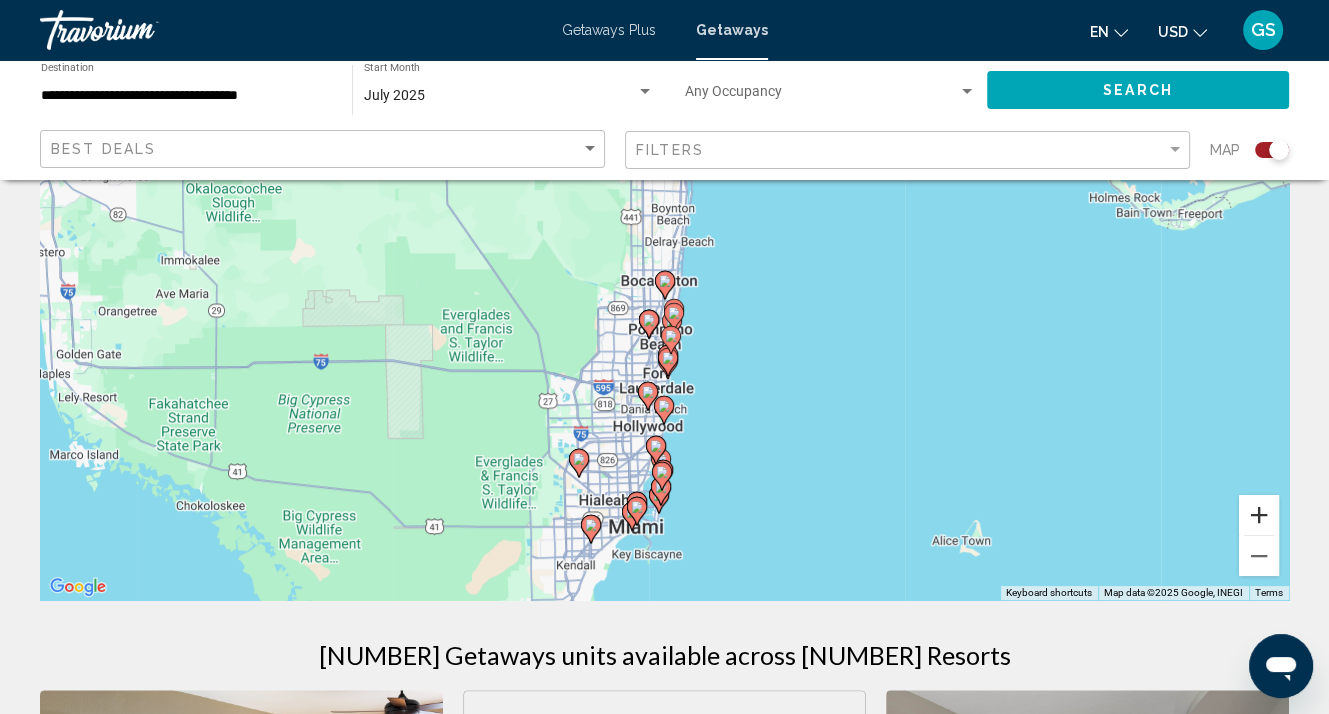 click at bounding box center (1259, 515) 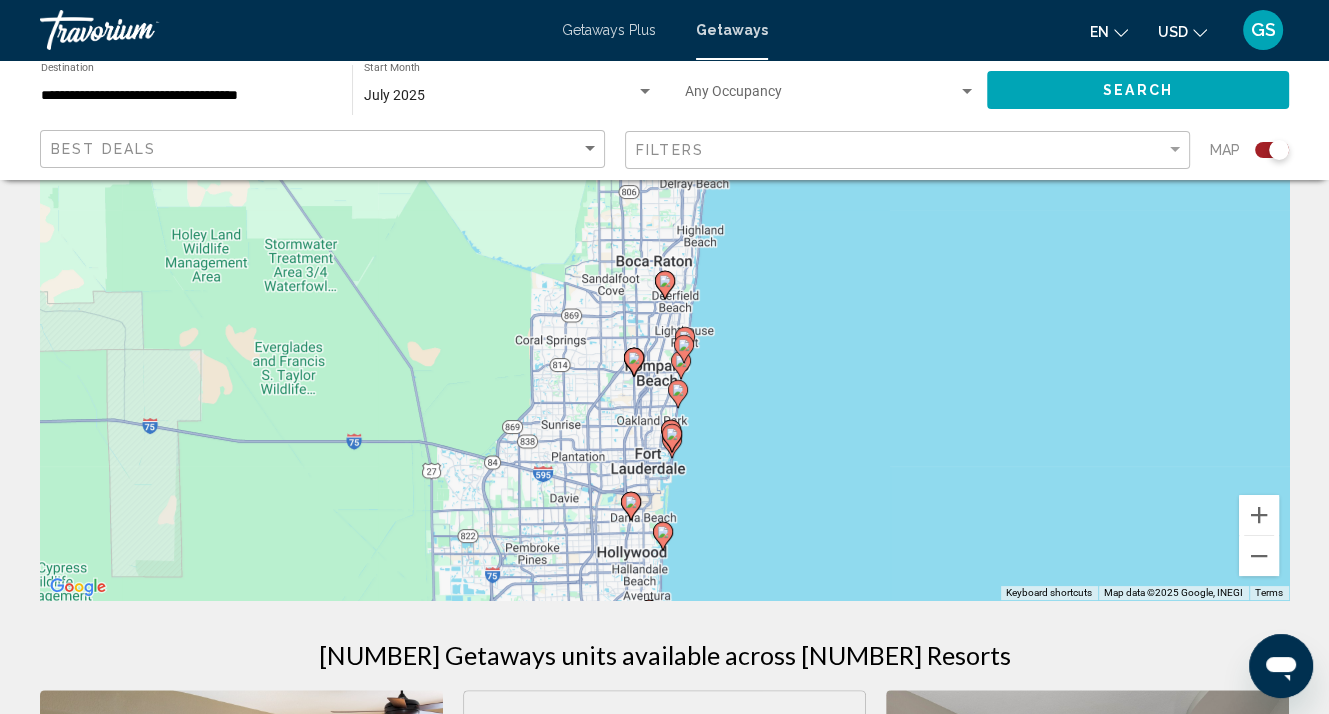 click 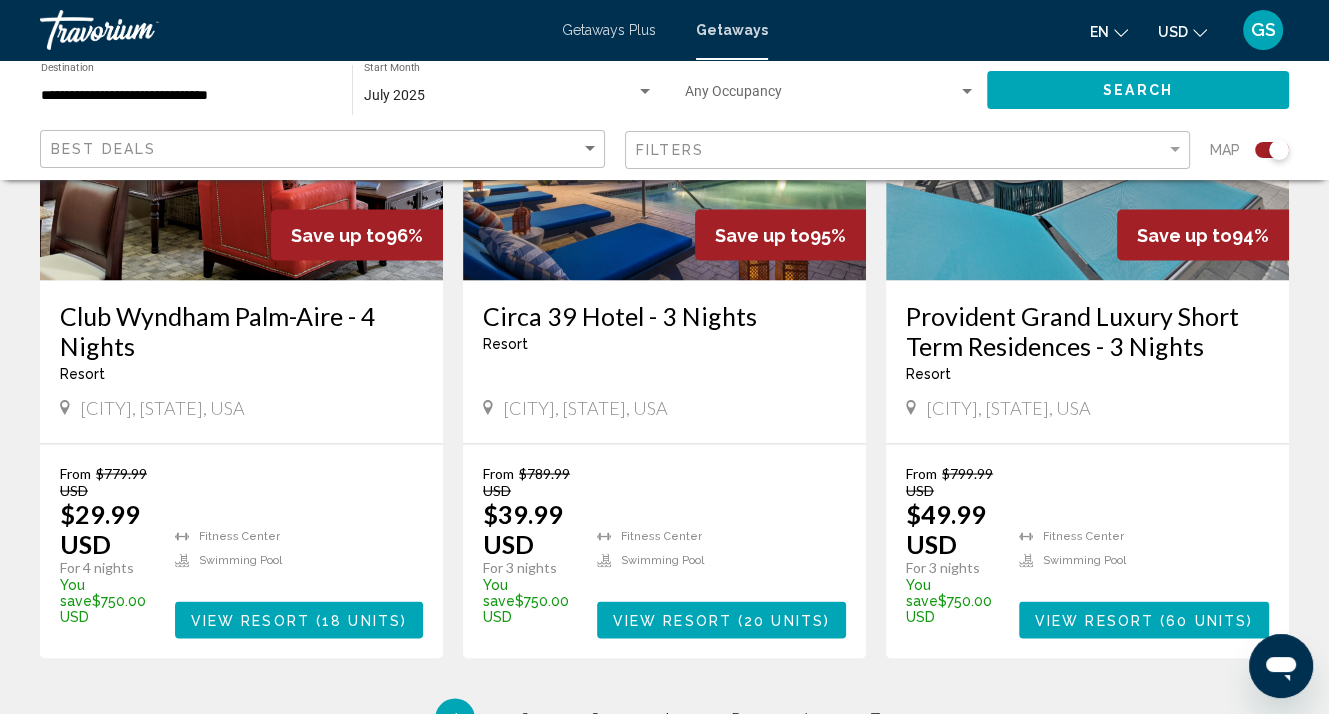 scroll, scrollTop: 3218, scrollLeft: 0, axis: vertical 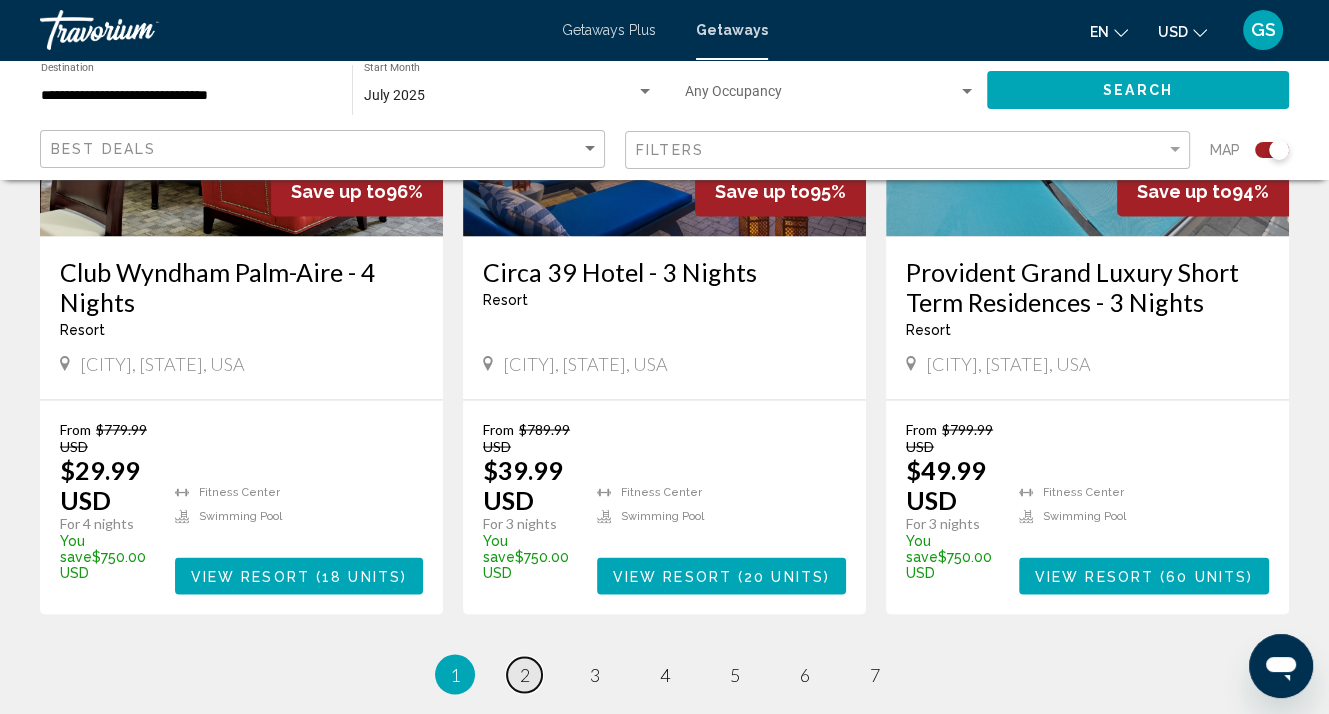 click on "2" at bounding box center (525, 674) 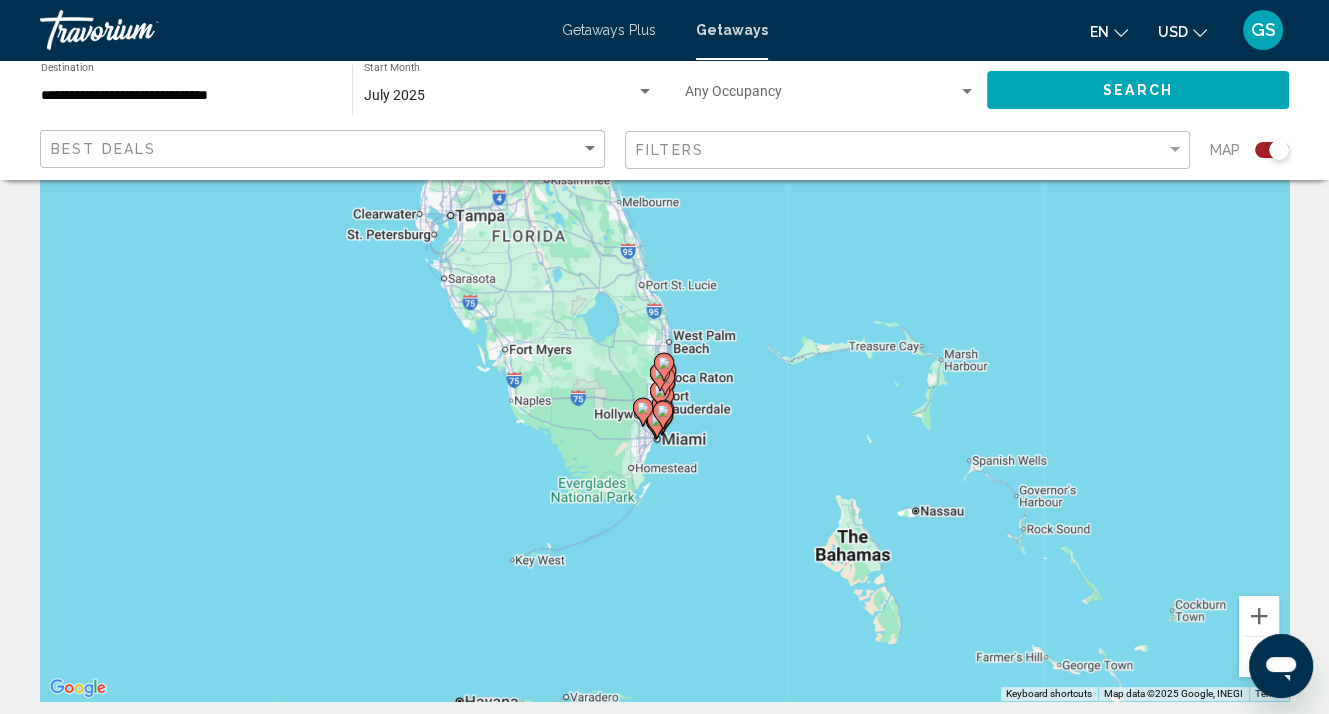 scroll, scrollTop: 100, scrollLeft: 0, axis: vertical 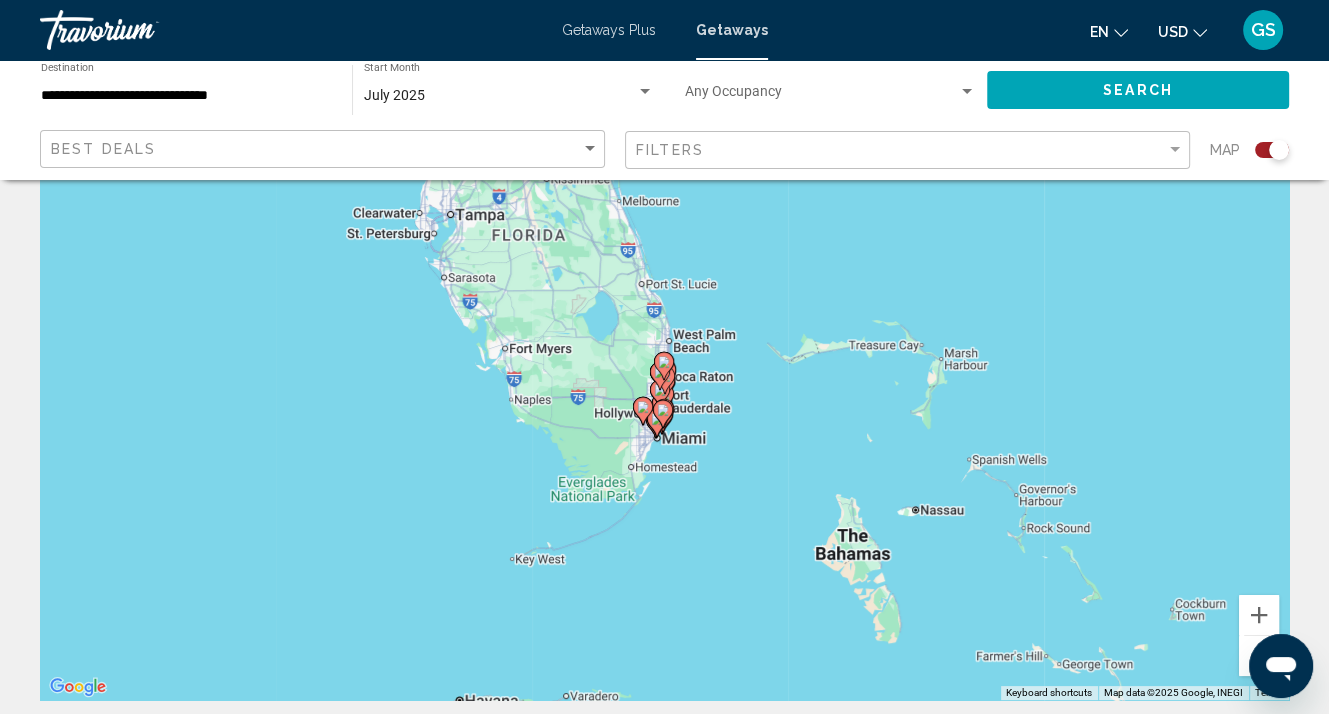 click on "To activate drag with keyboard, press Alt + Enter. Once in keyboard drag state, use the arrow keys to move the marker. To complete the drag, press the Enter key. To cancel, press Escape." at bounding box center (664, 400) 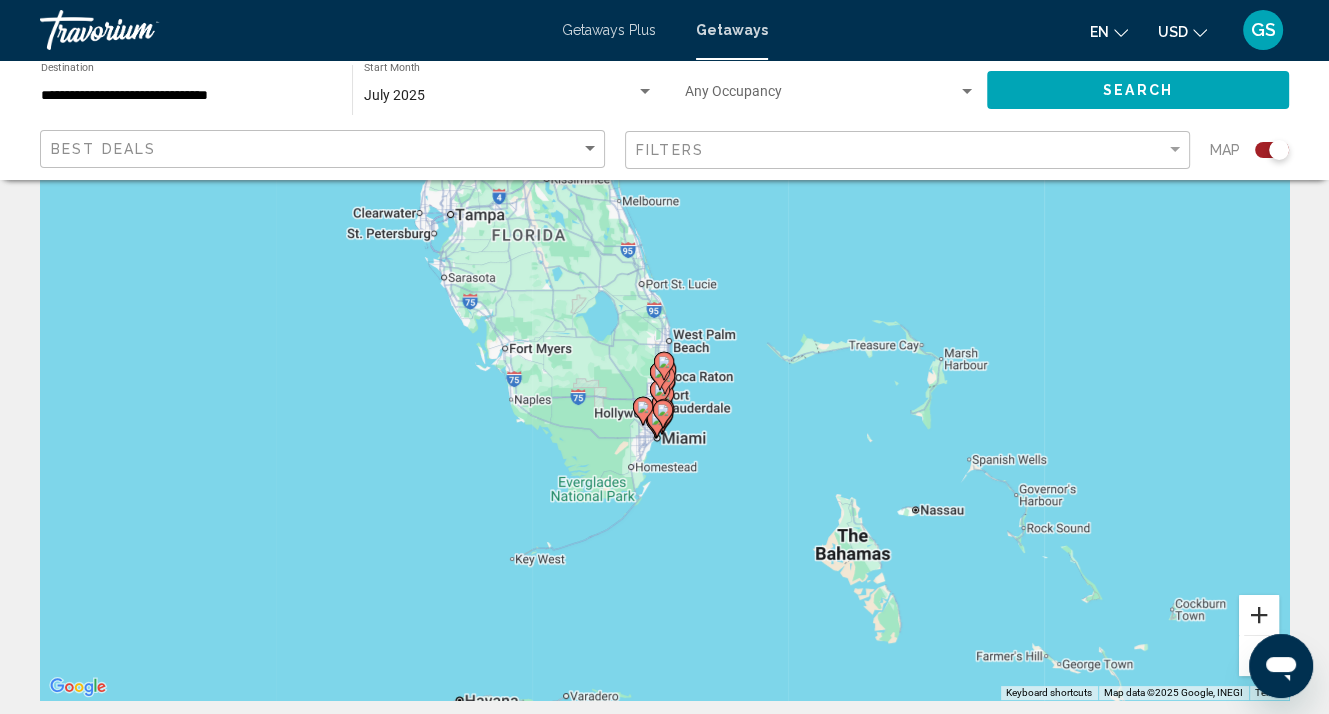 click at bounding box center [1259, 615] 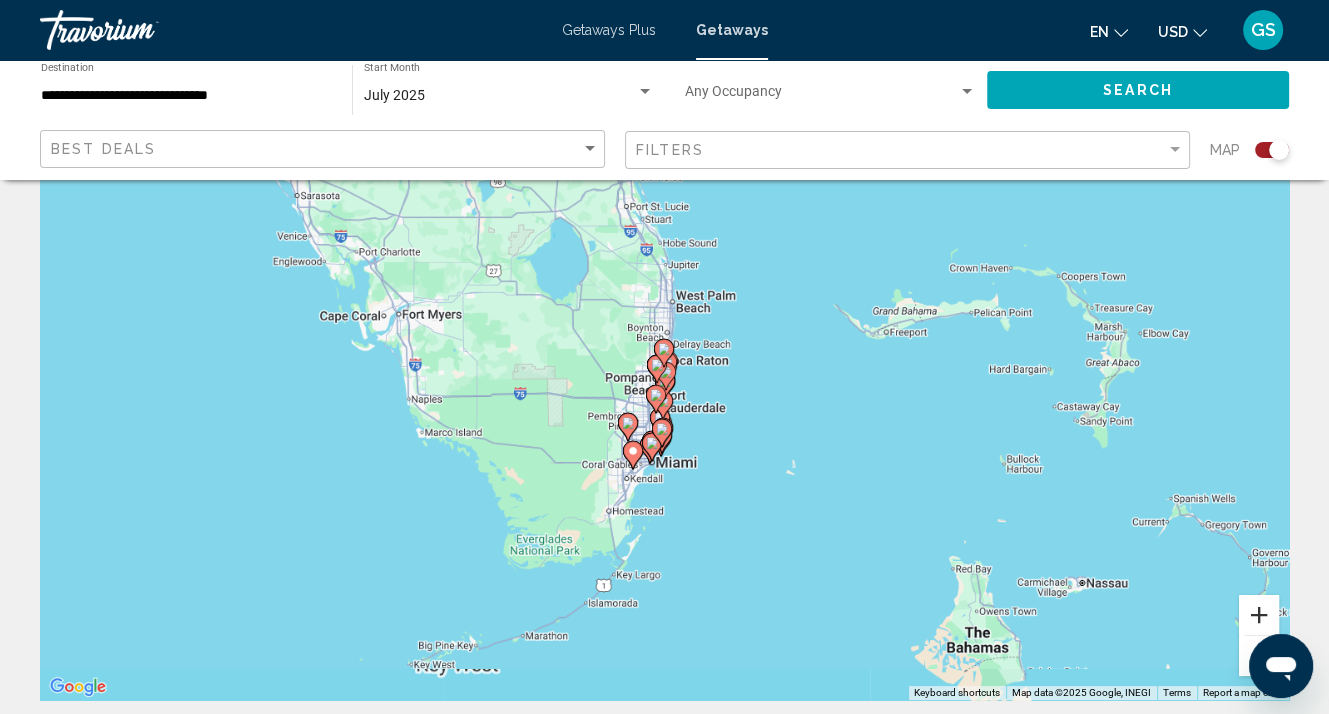 click at bounding box center (1259, 615) 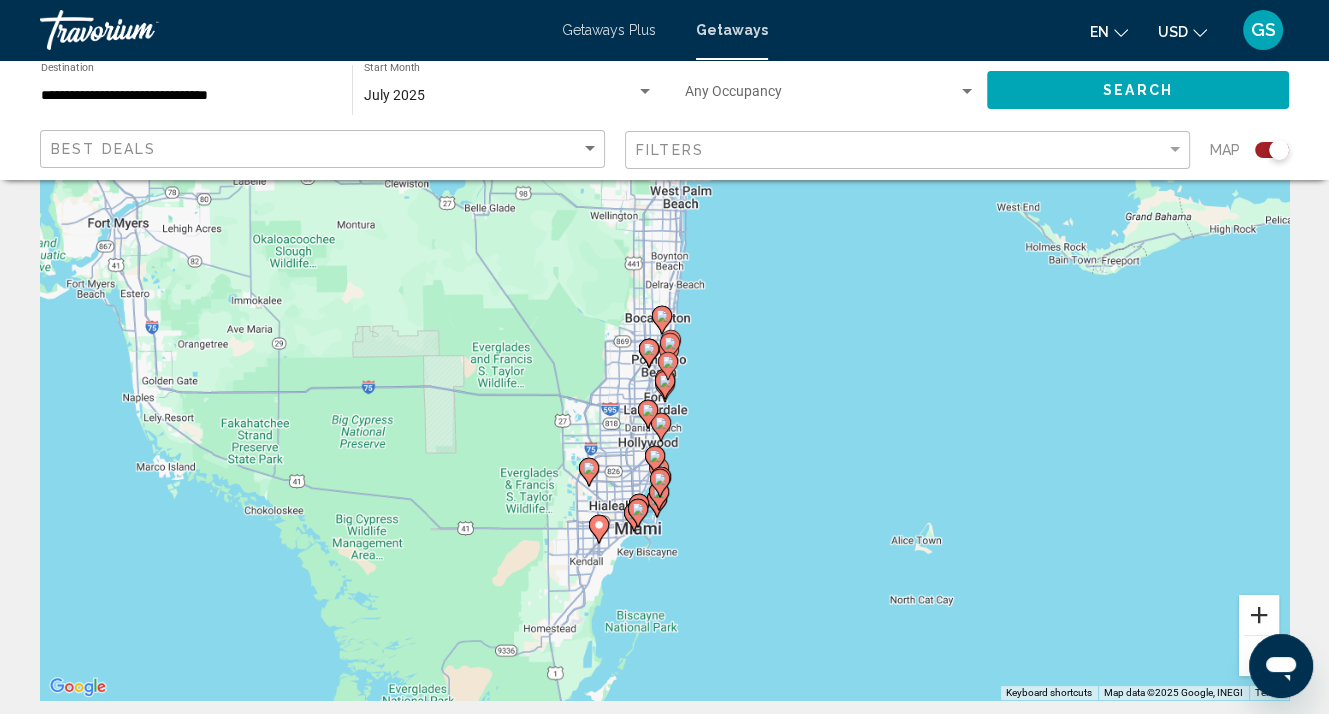 click at bounding box center (1259, 615) 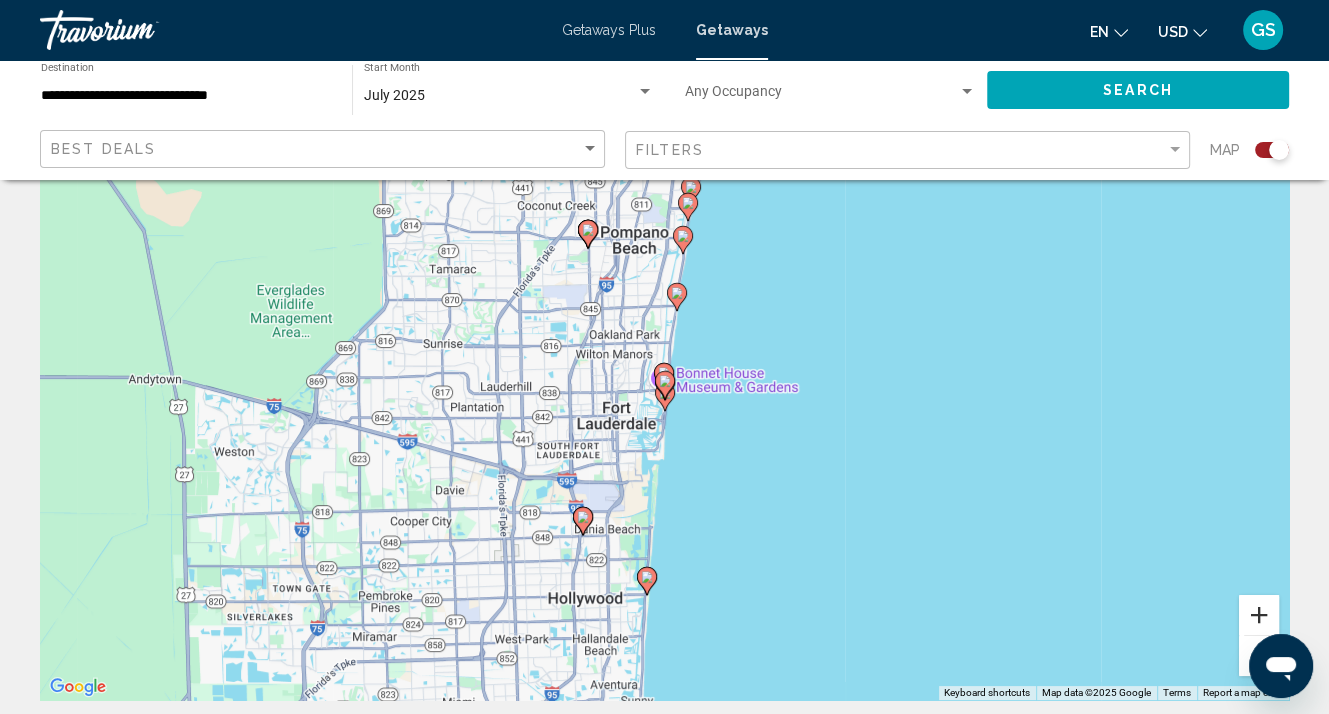 click at bounding box center [1259, 615] 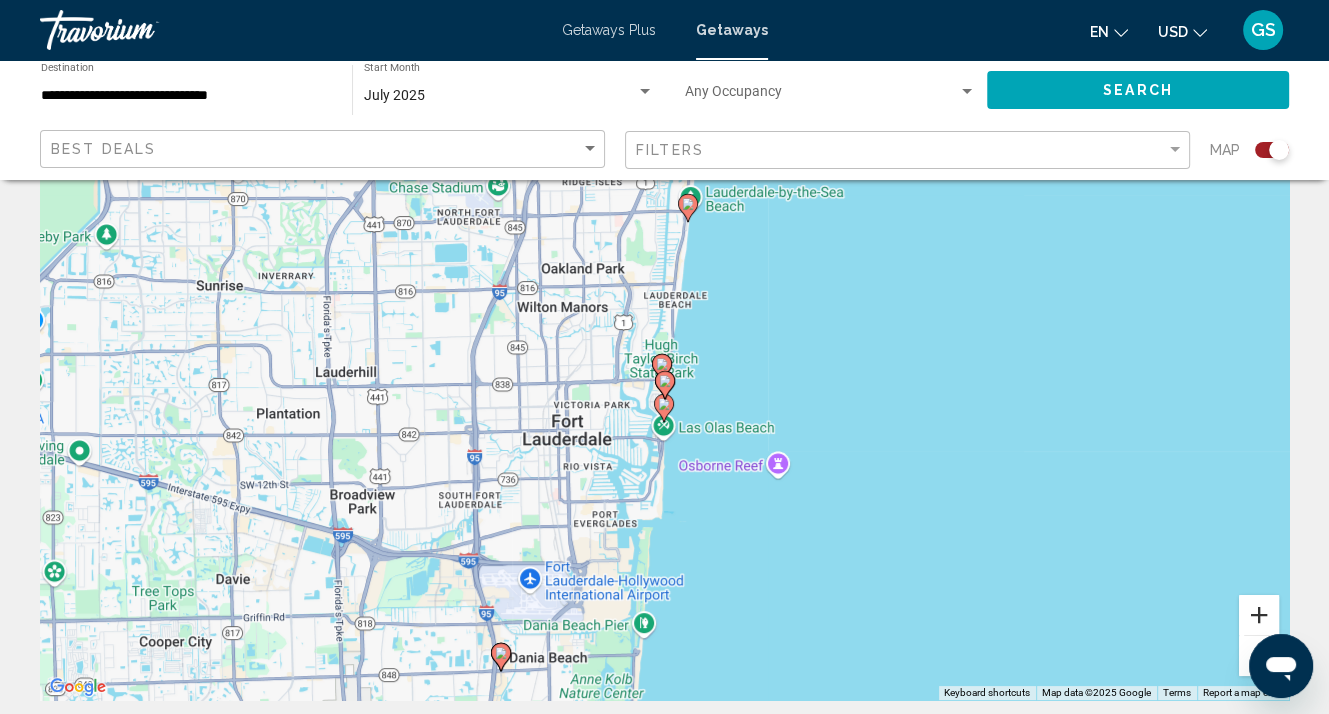 click at bounding box center (1259, 615) 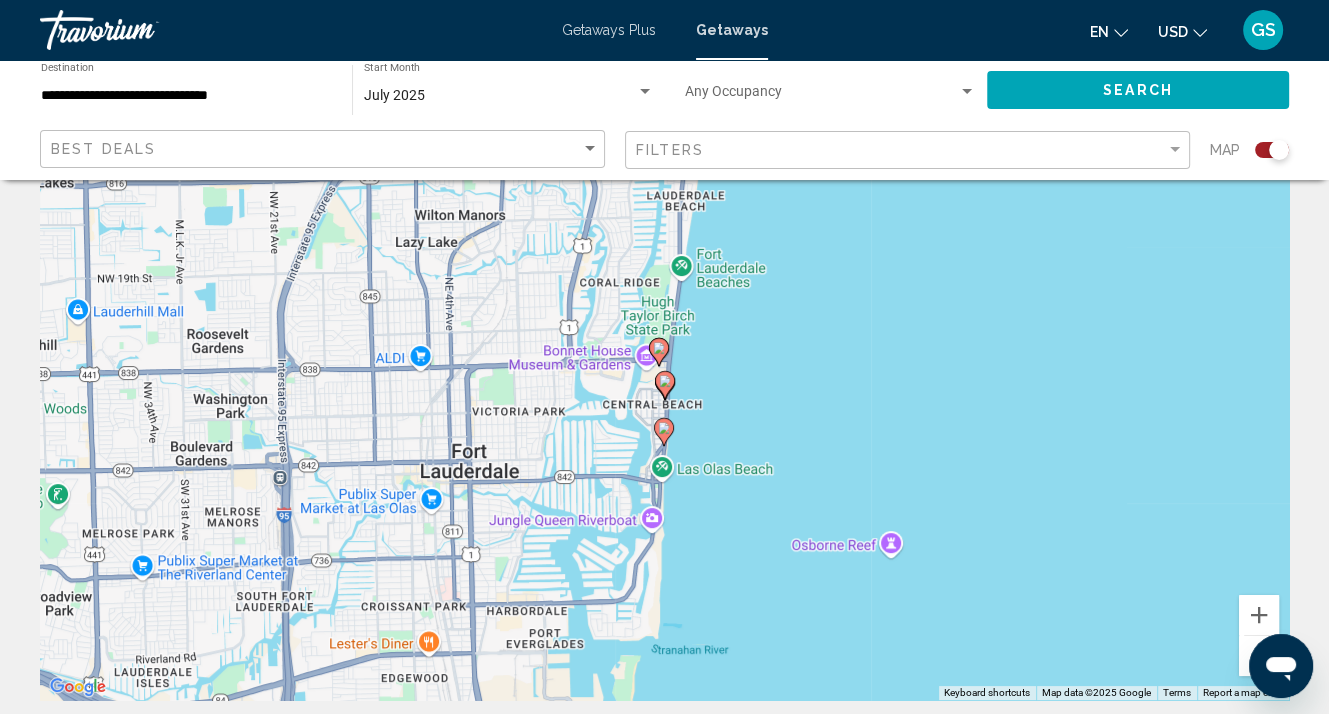 click 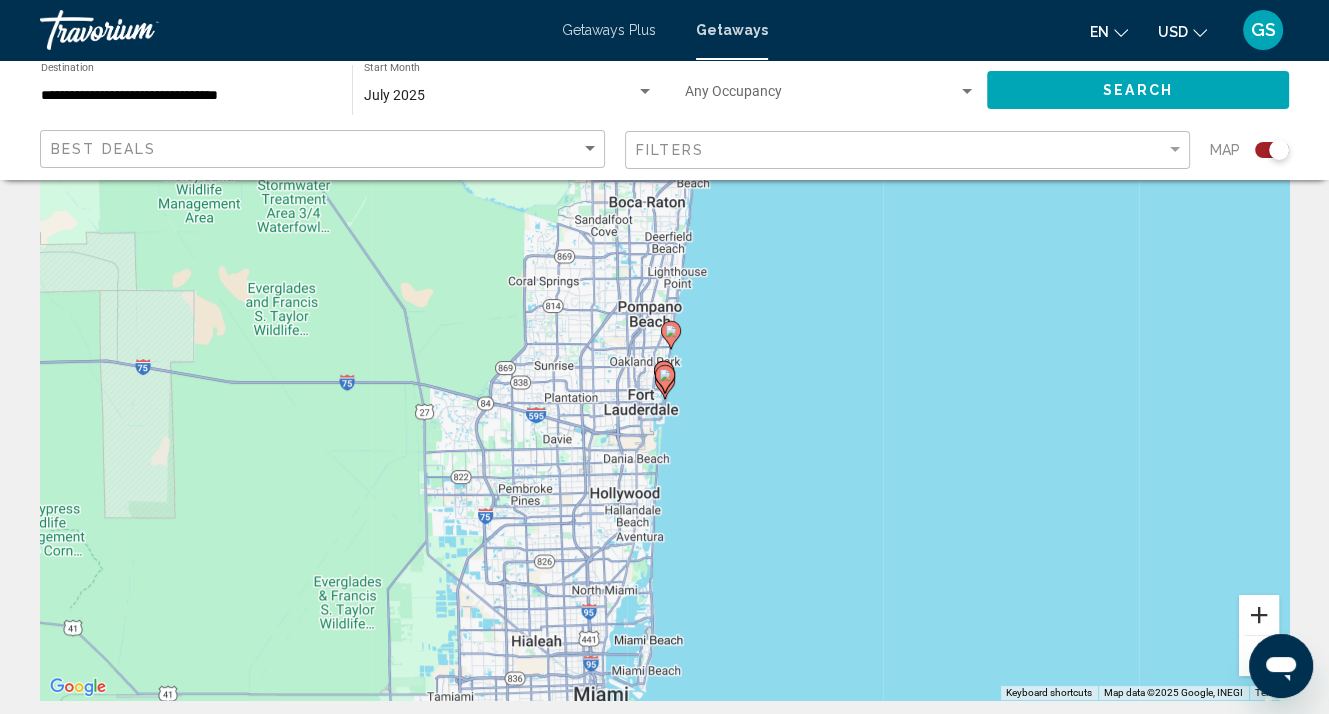 click at bounding box center [1259, 615] 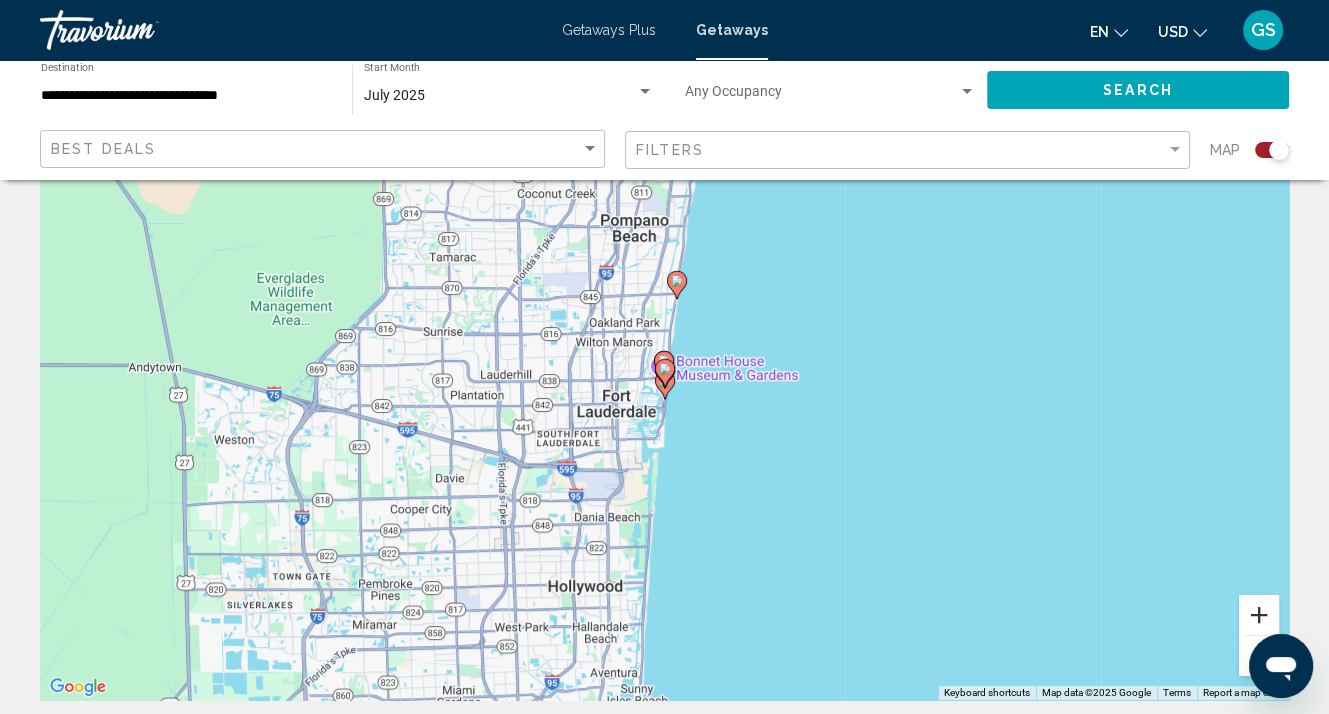 click at bounding box center (1259, 615) 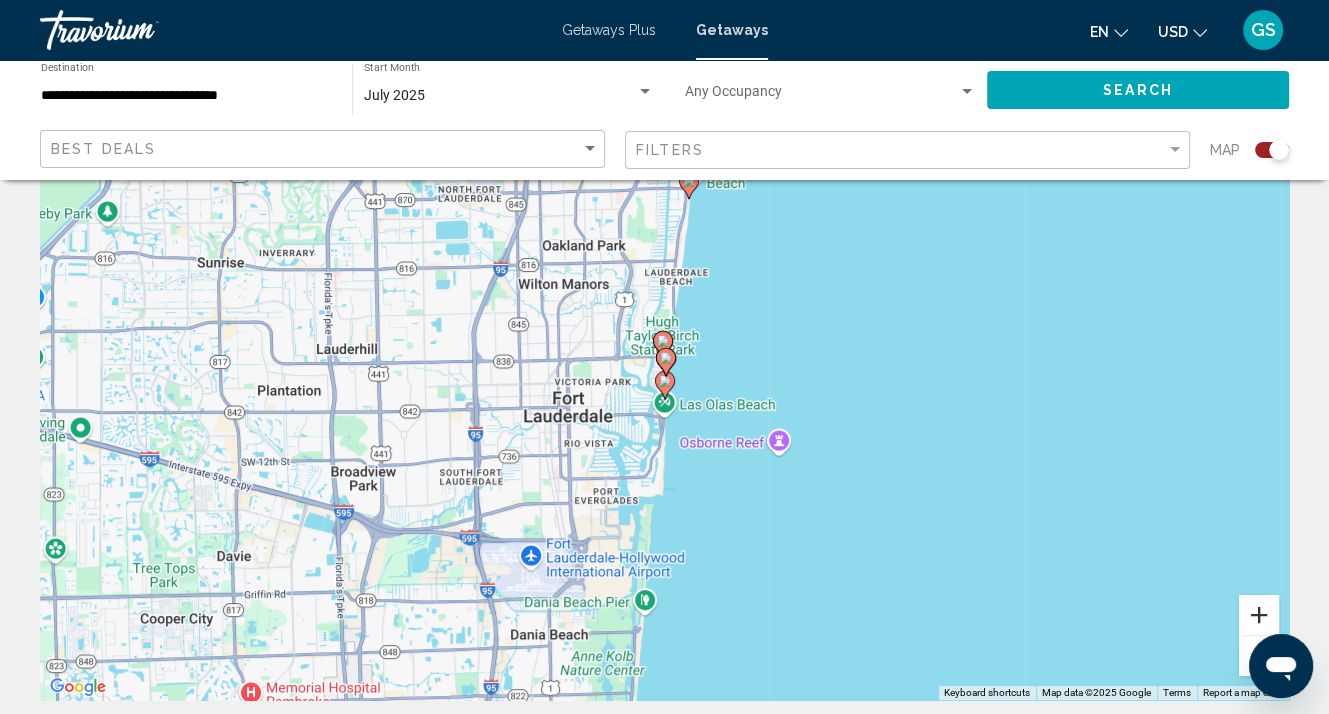 click at bounding box center [1259, 615] 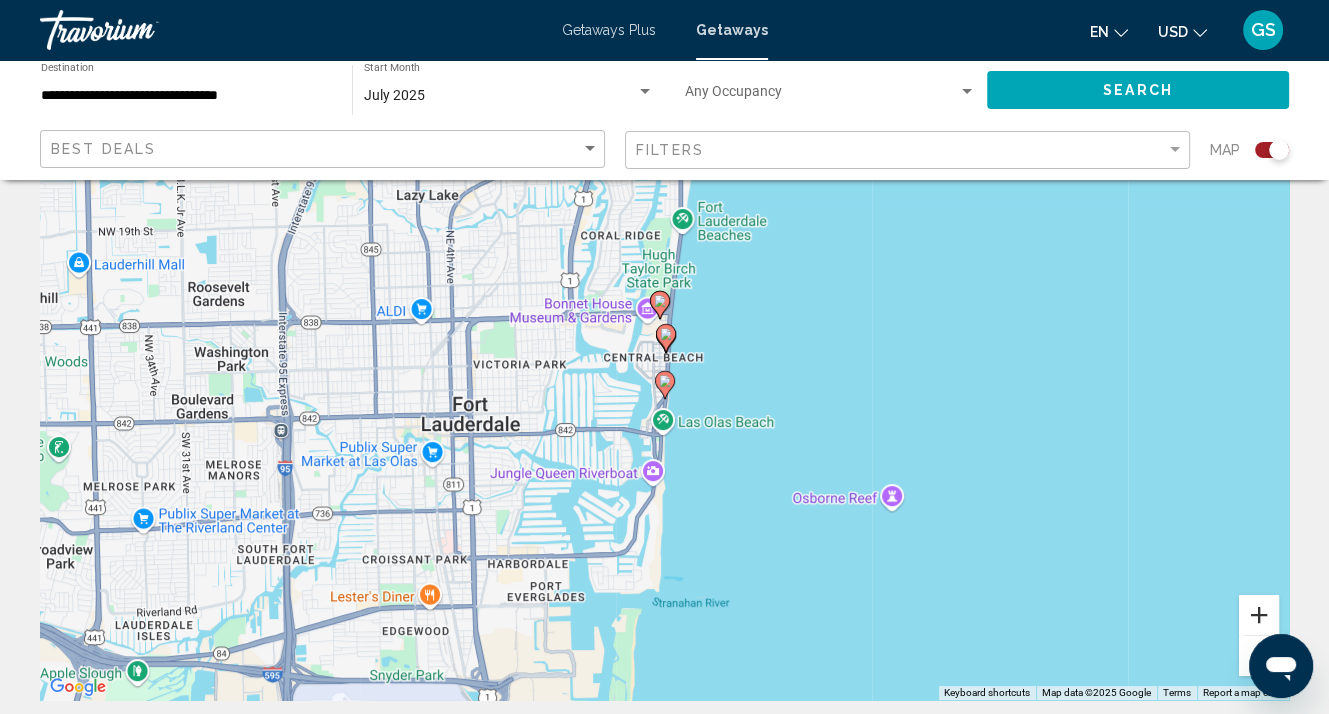 click at bounding box center [1259, 615] 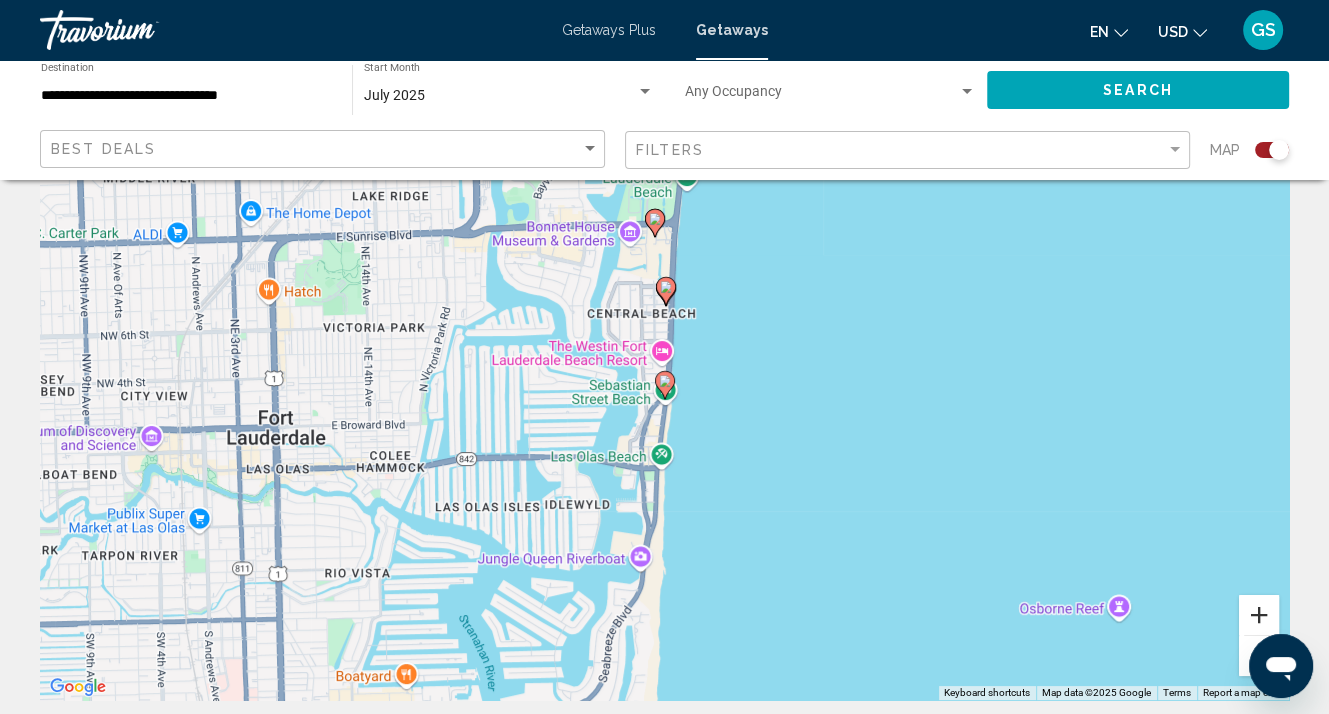 click at bounding box center (1259, 615) 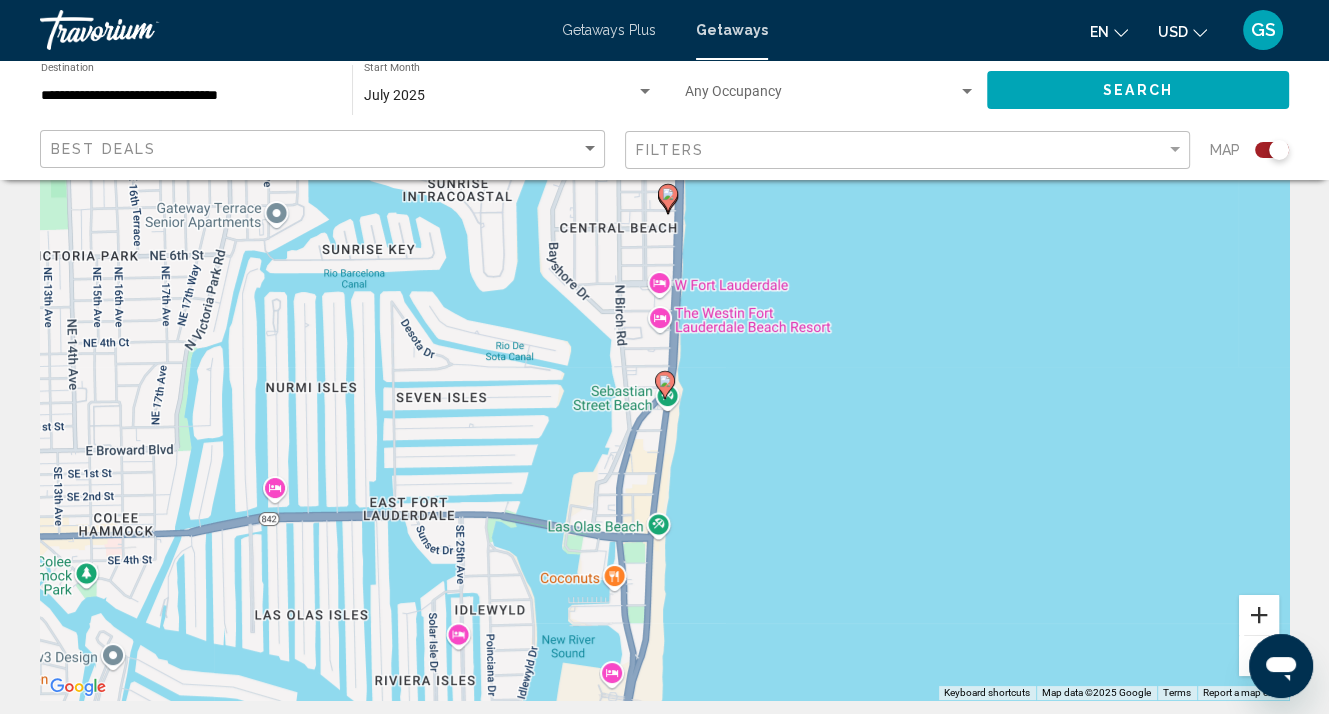 scroll, scrollTop: 0, scrollLeft: 0, axis: both 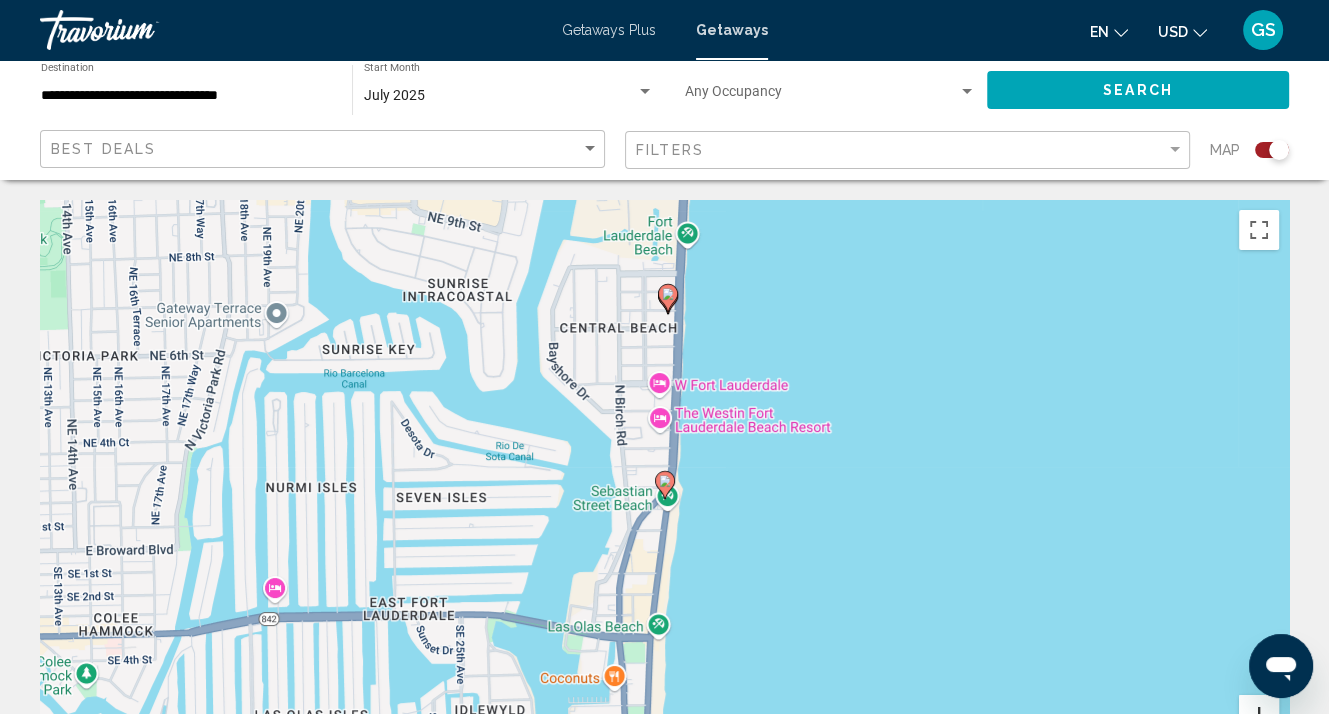 click at bounding box center [1259, 715] 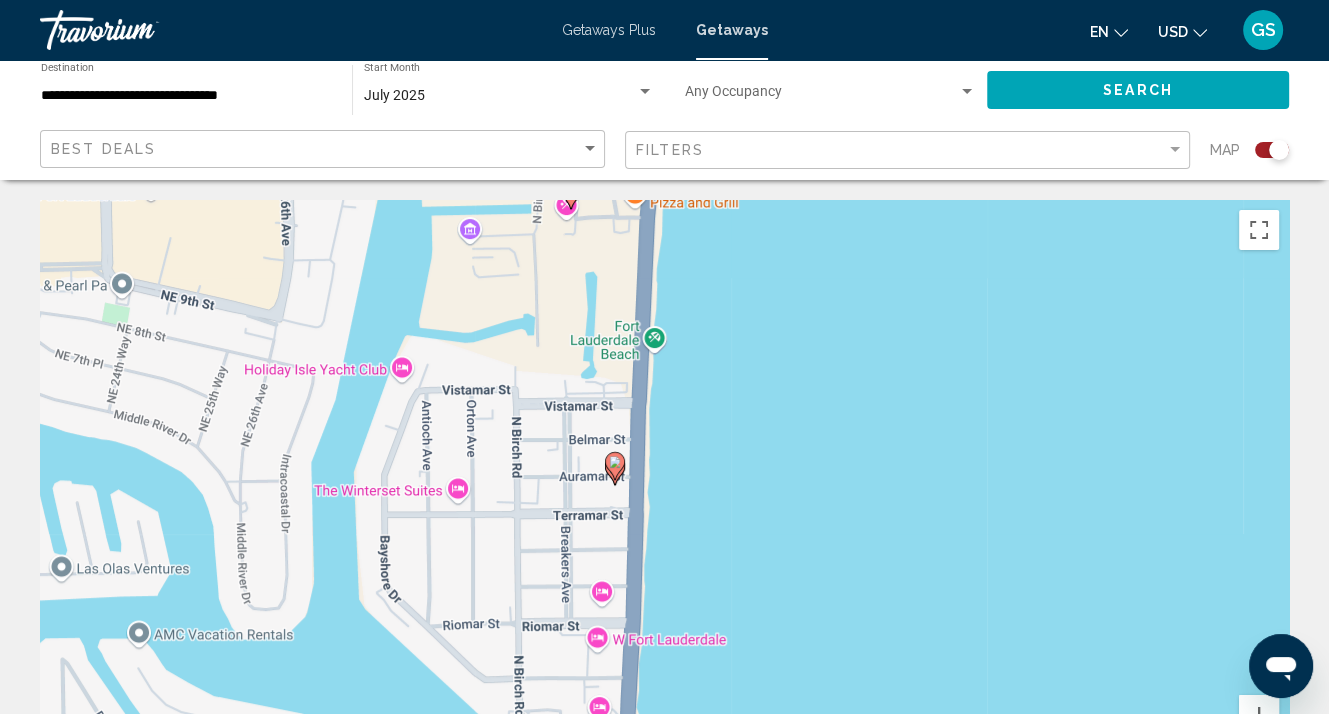 drag, startPoint x: 917, startPoint y: 393, endPoint x: 852, endPoint y: 535, distance: 156.16978 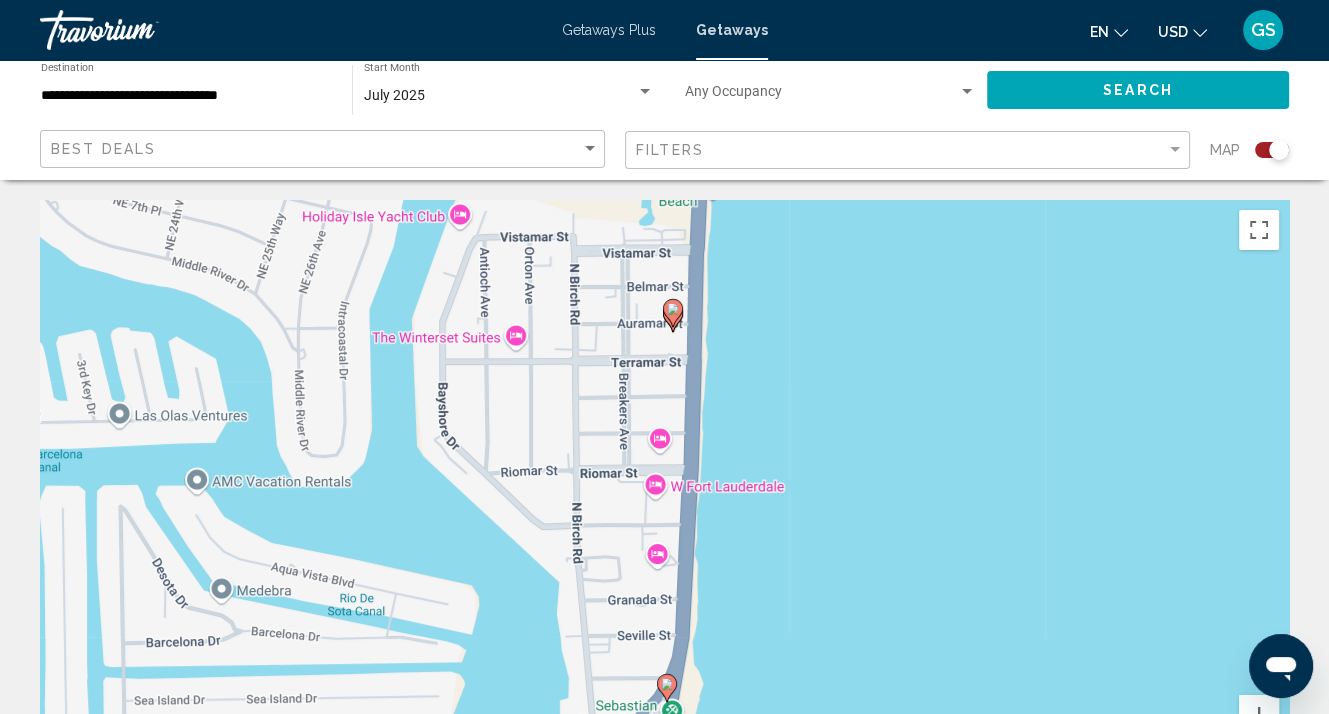 drag, startPoint x: 836, startPoint y: 349, endPoint x: 880, endPoint y: 226, distance: 130.63307 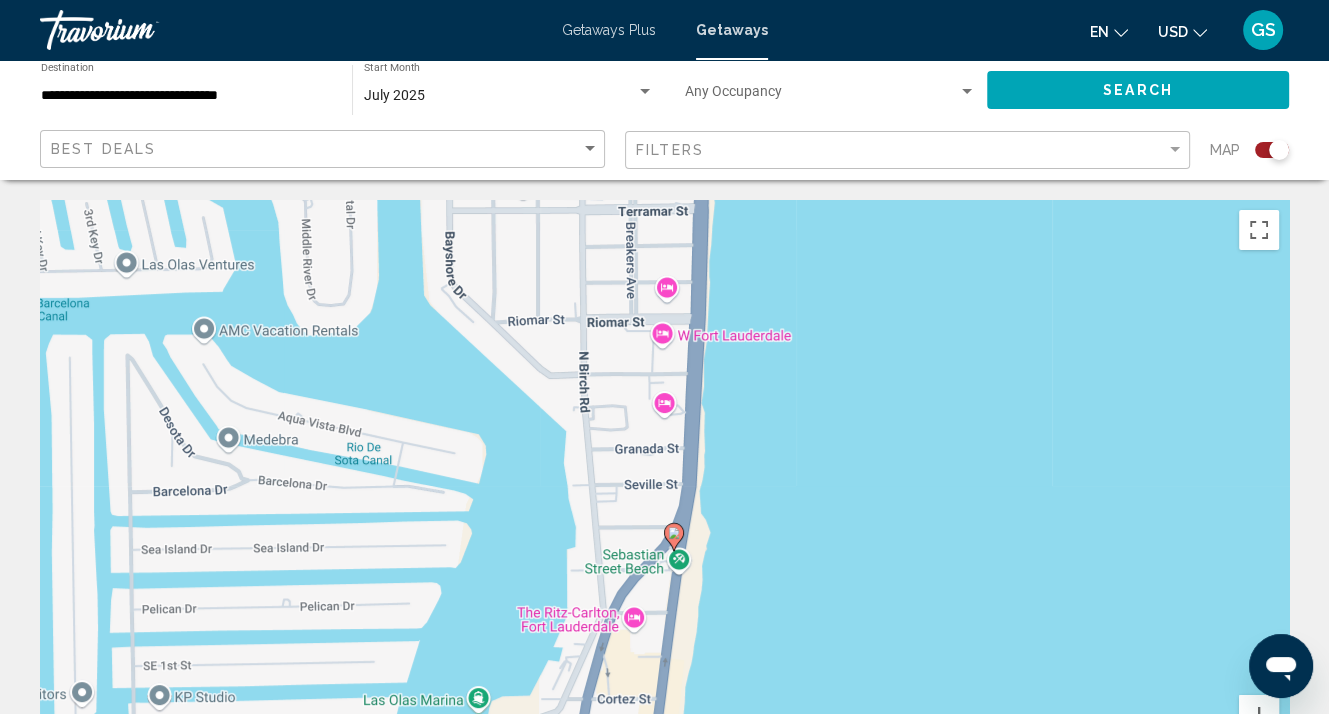 drag, startPoint x: 857, startPoint y: 457, endPoint x: 861, endPoint y: 326, distance: 131.06105 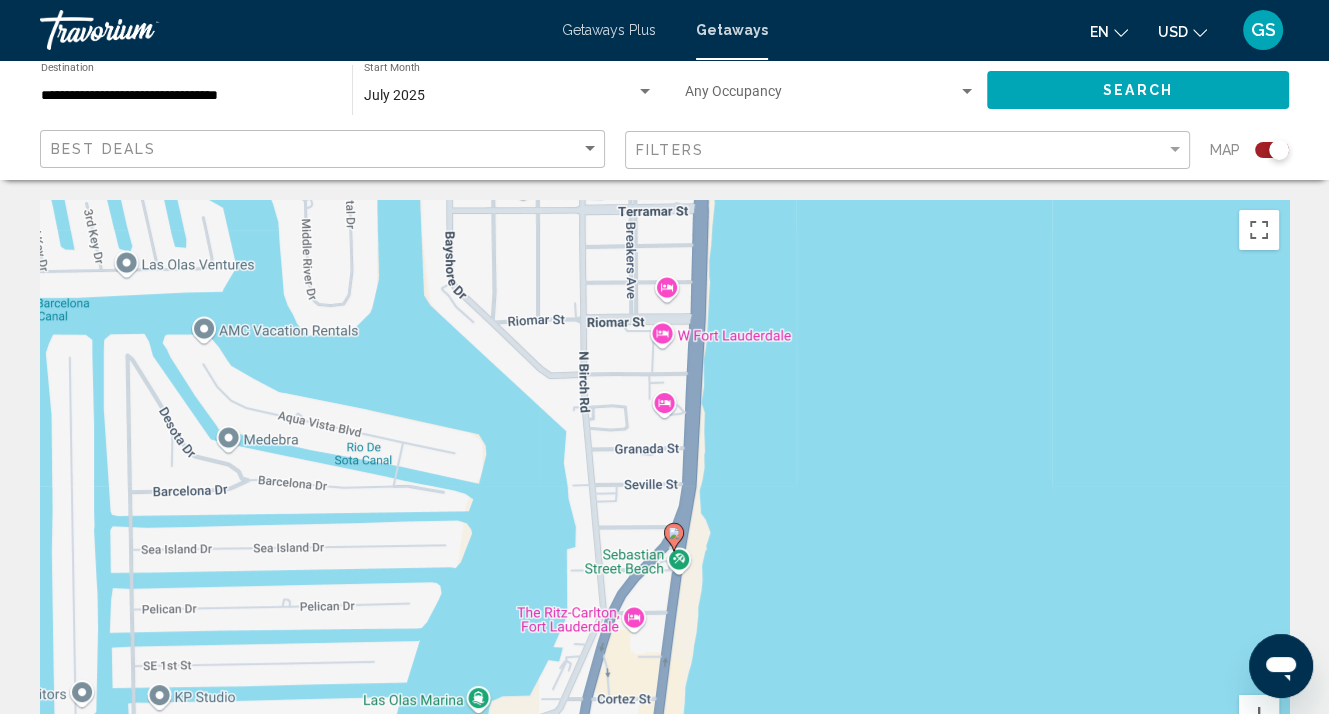 click 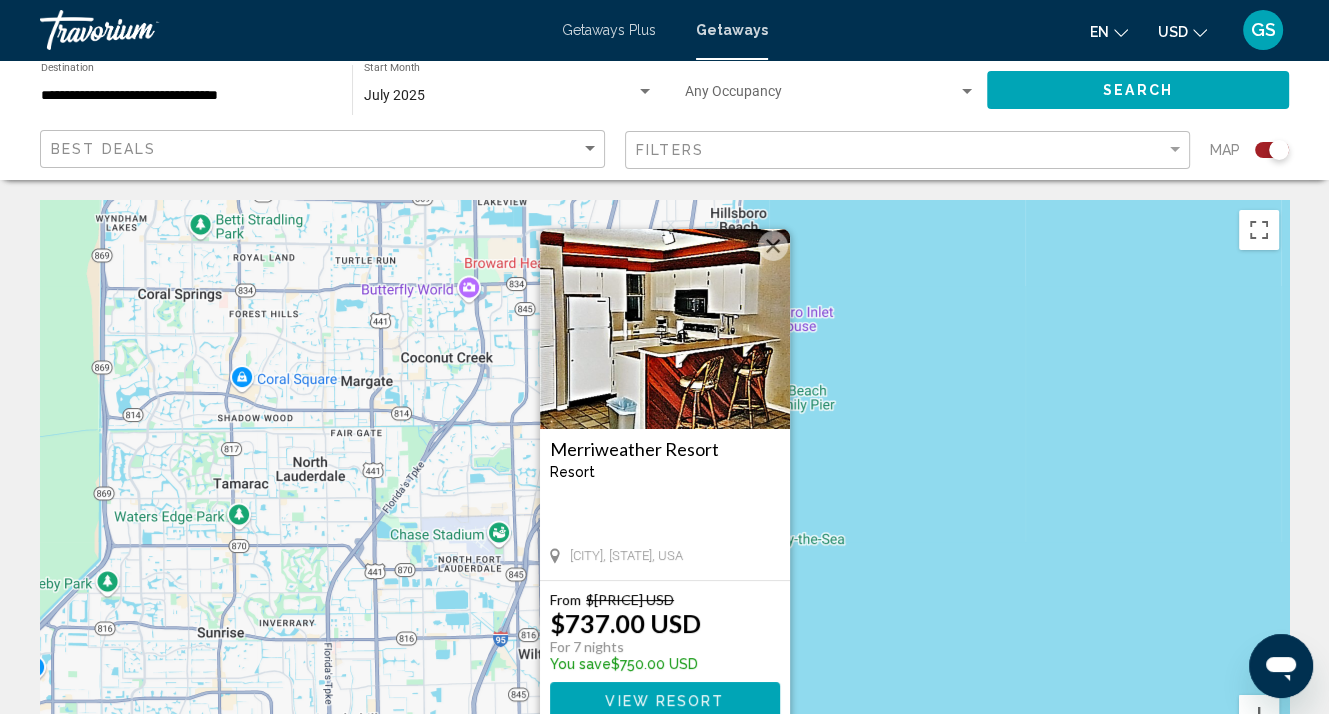 scroll, scrollTop: 100, scrollLeft: 0, axis: vertical 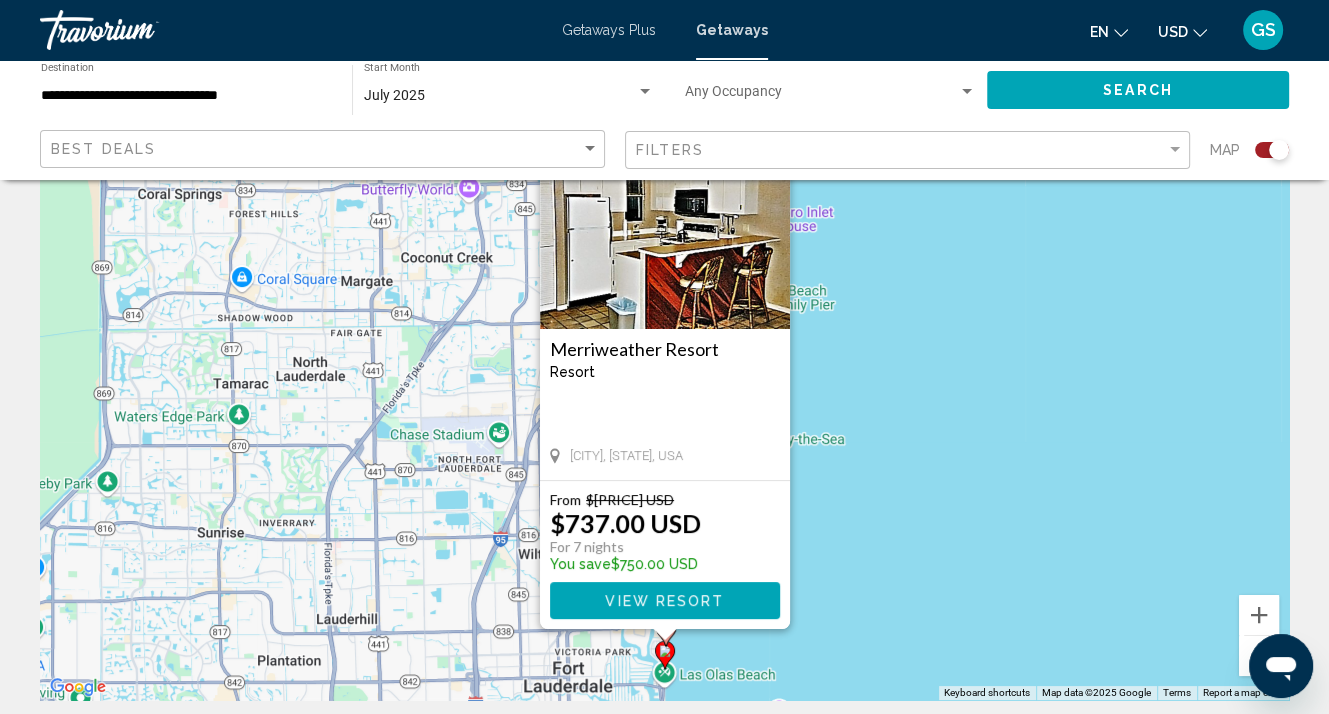 click on "View Resort" at bounding box center [664, 601] 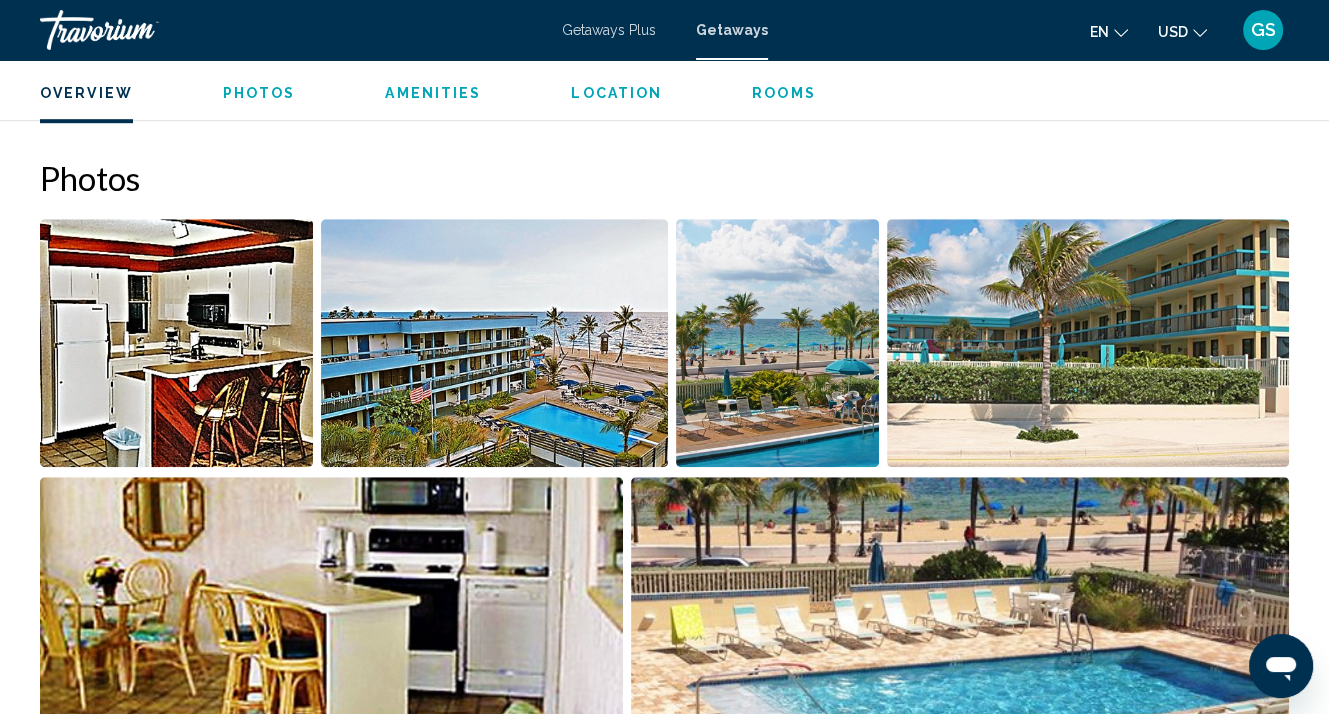 scroll, scrollTop: 1178, scrollLeft: 0, axis: vertical 